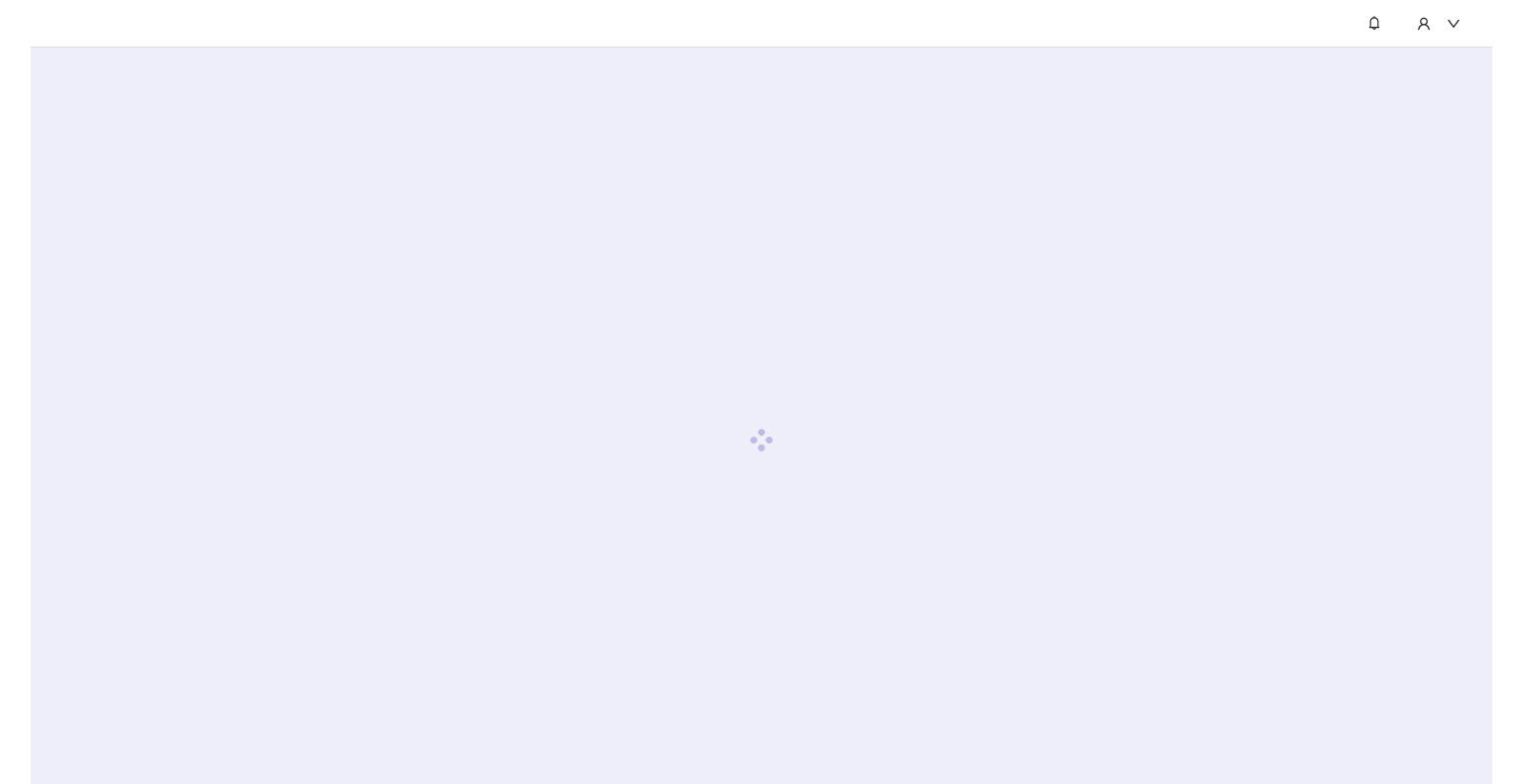 scroll, scrollTop: 0, scrollLeft: 0, axis: both 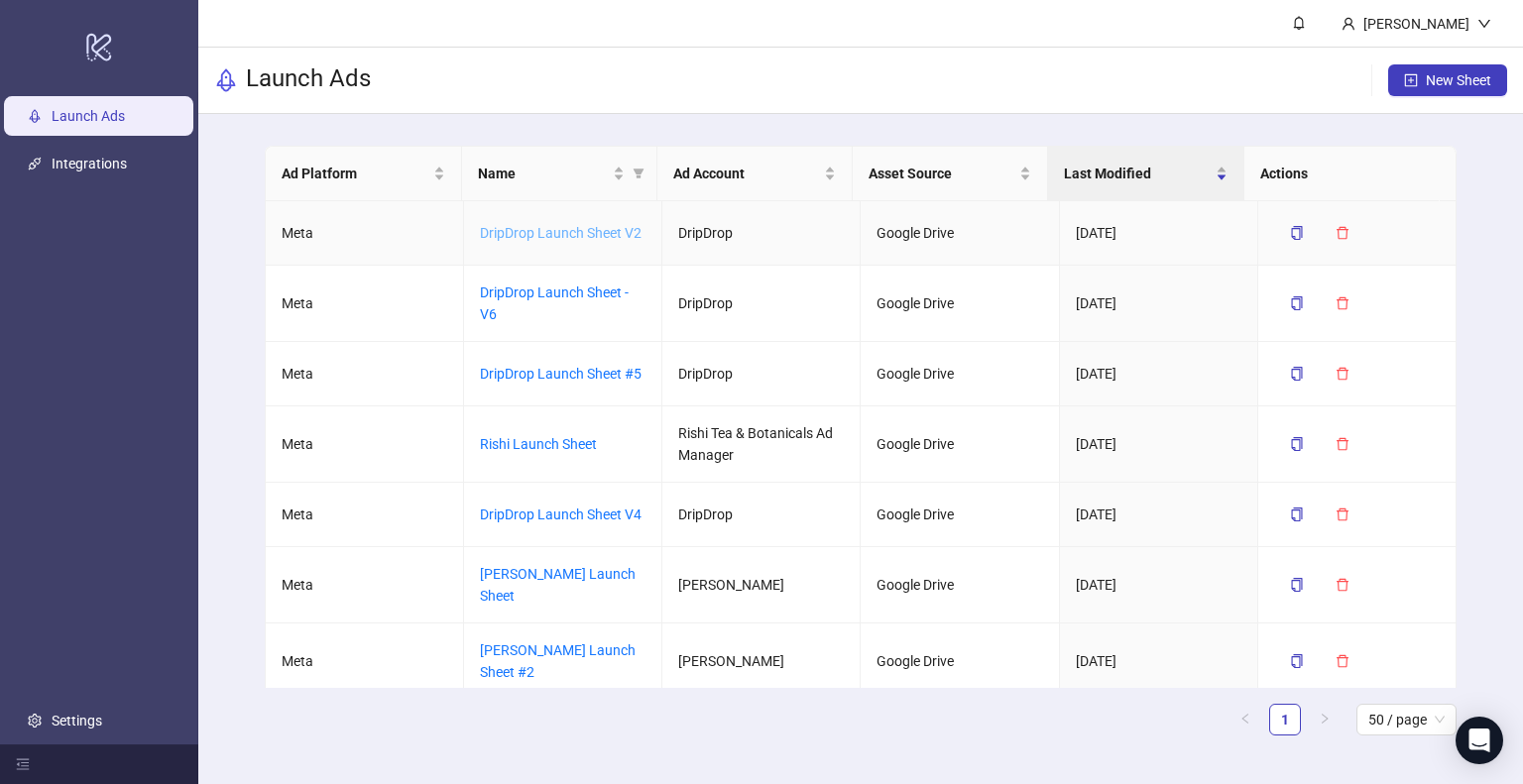 click on "DripDrop Launch Sheet V2" at bounding box center [560, 233] 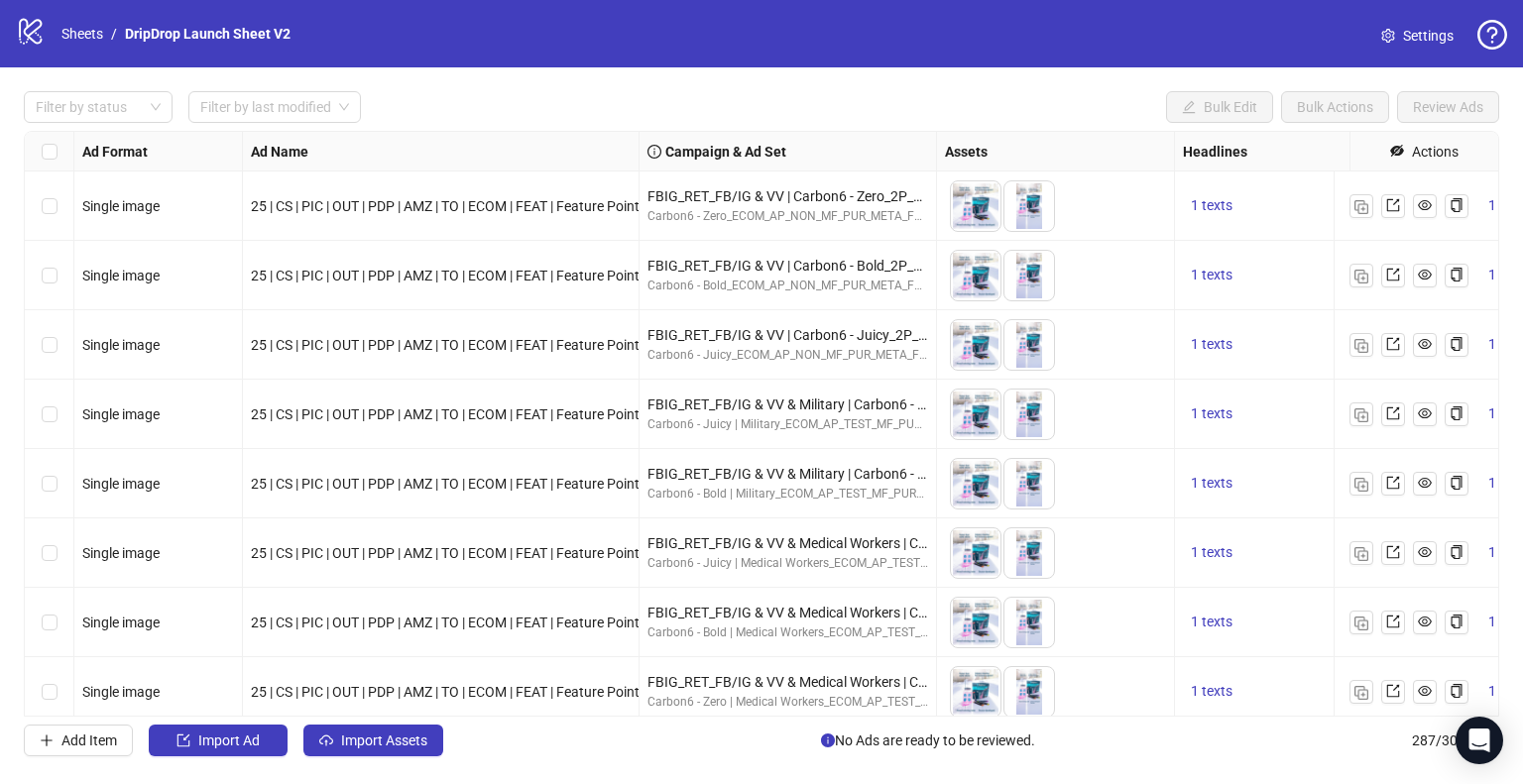 scroll, scrollTop: 19384, scrollLeft: 0, axis: vertical 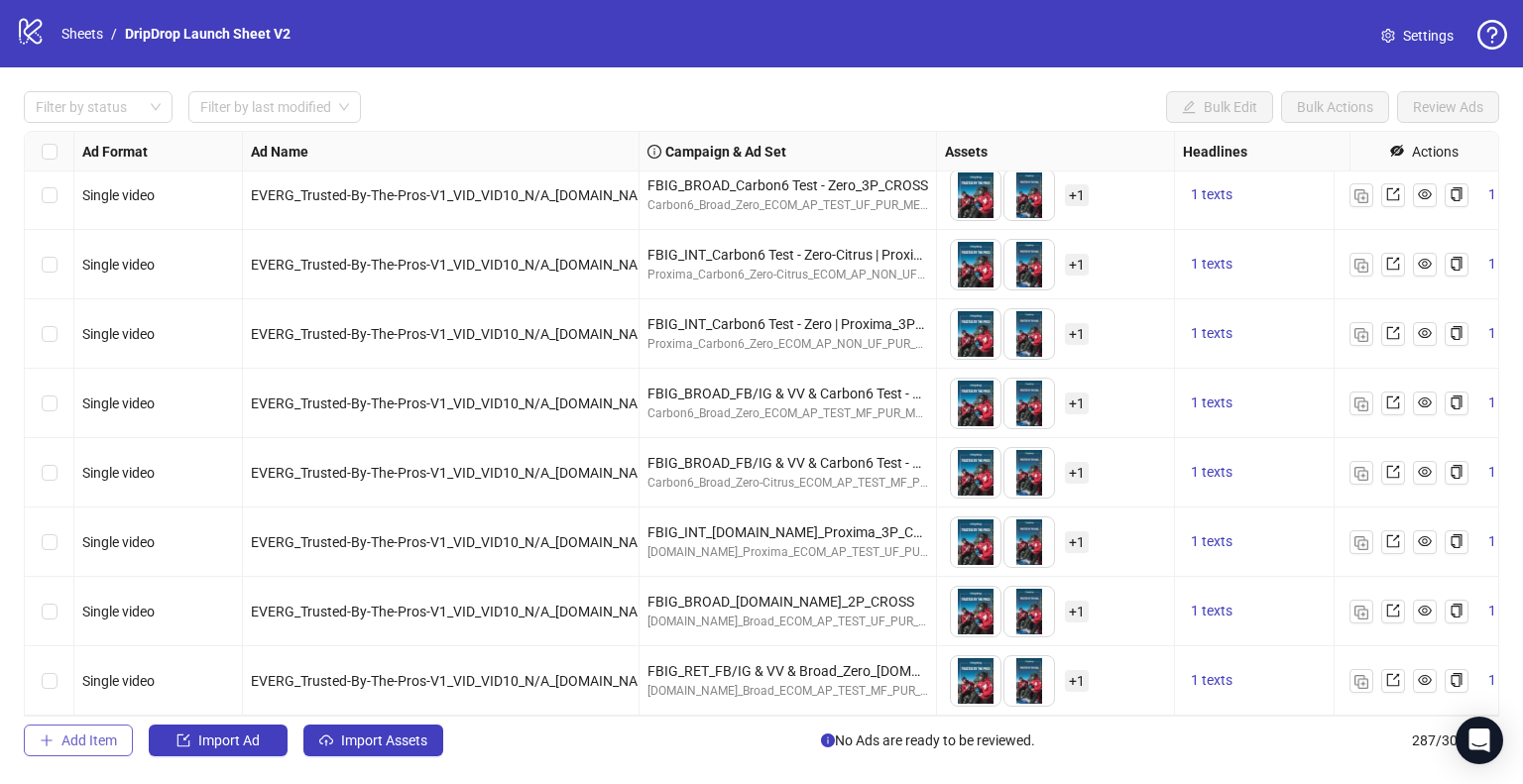 click on "Add Item" at bounding box center (89, 740) 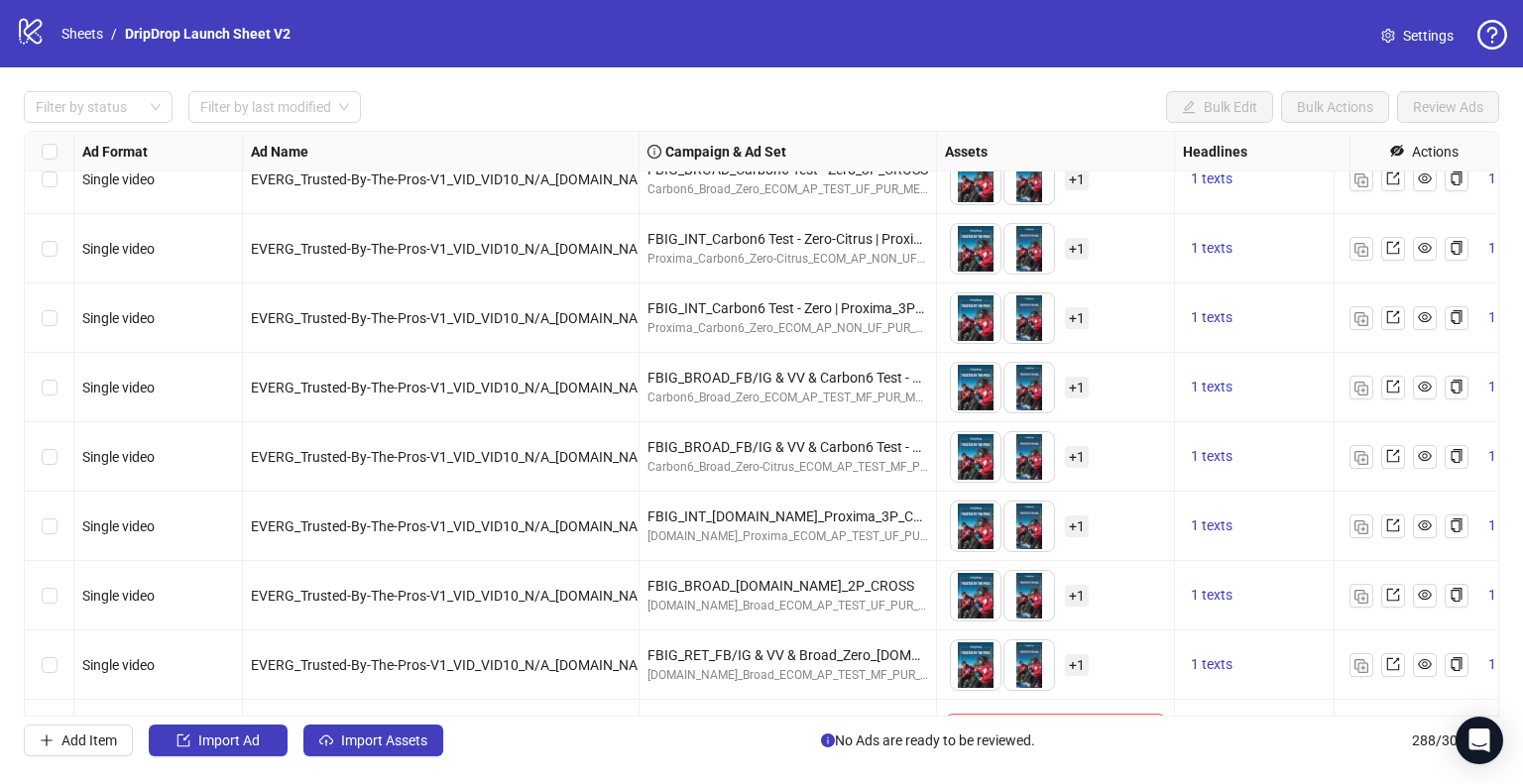 scroll, scrollTop: 19453, scrollLeft: 0, axis: vertical 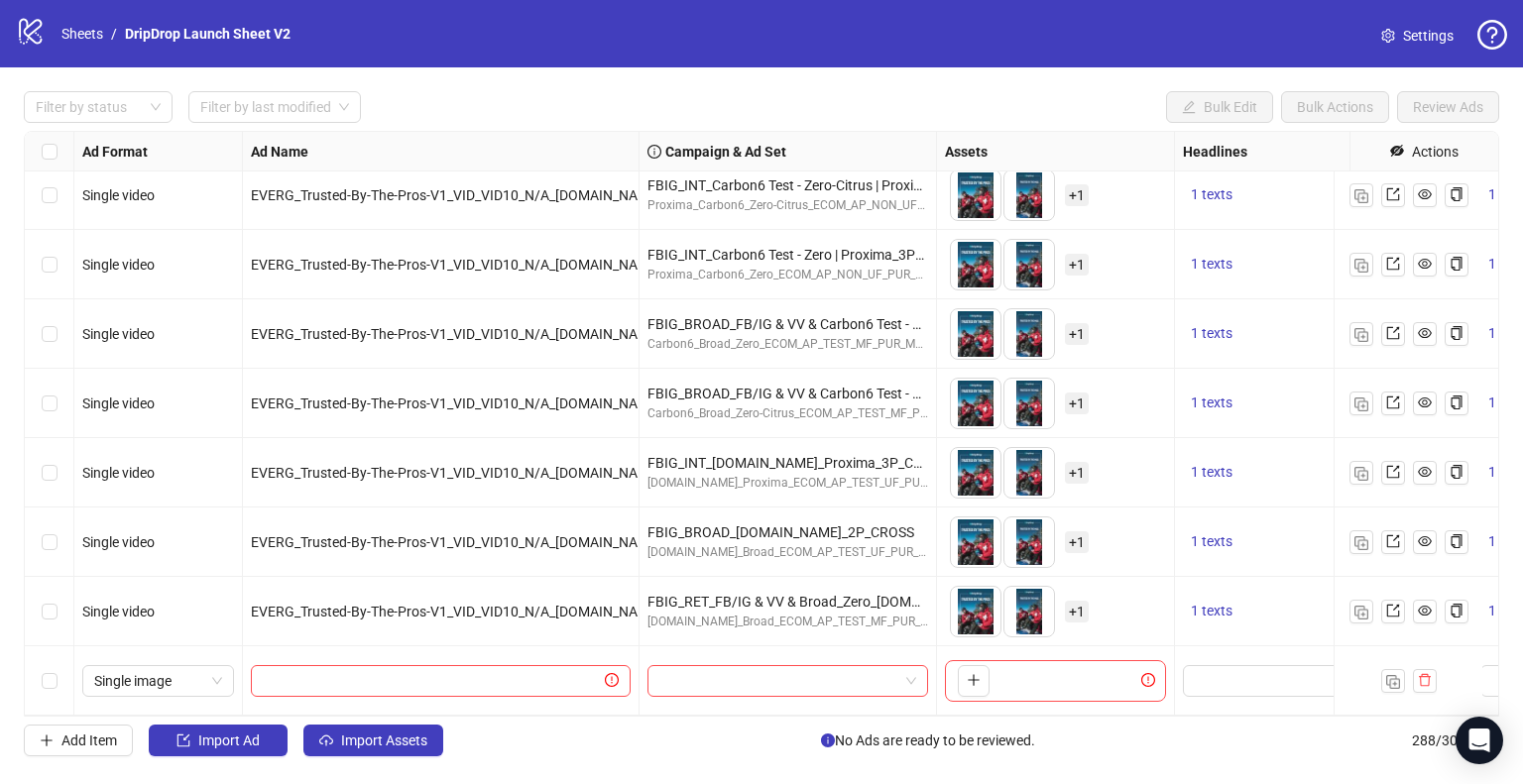 type 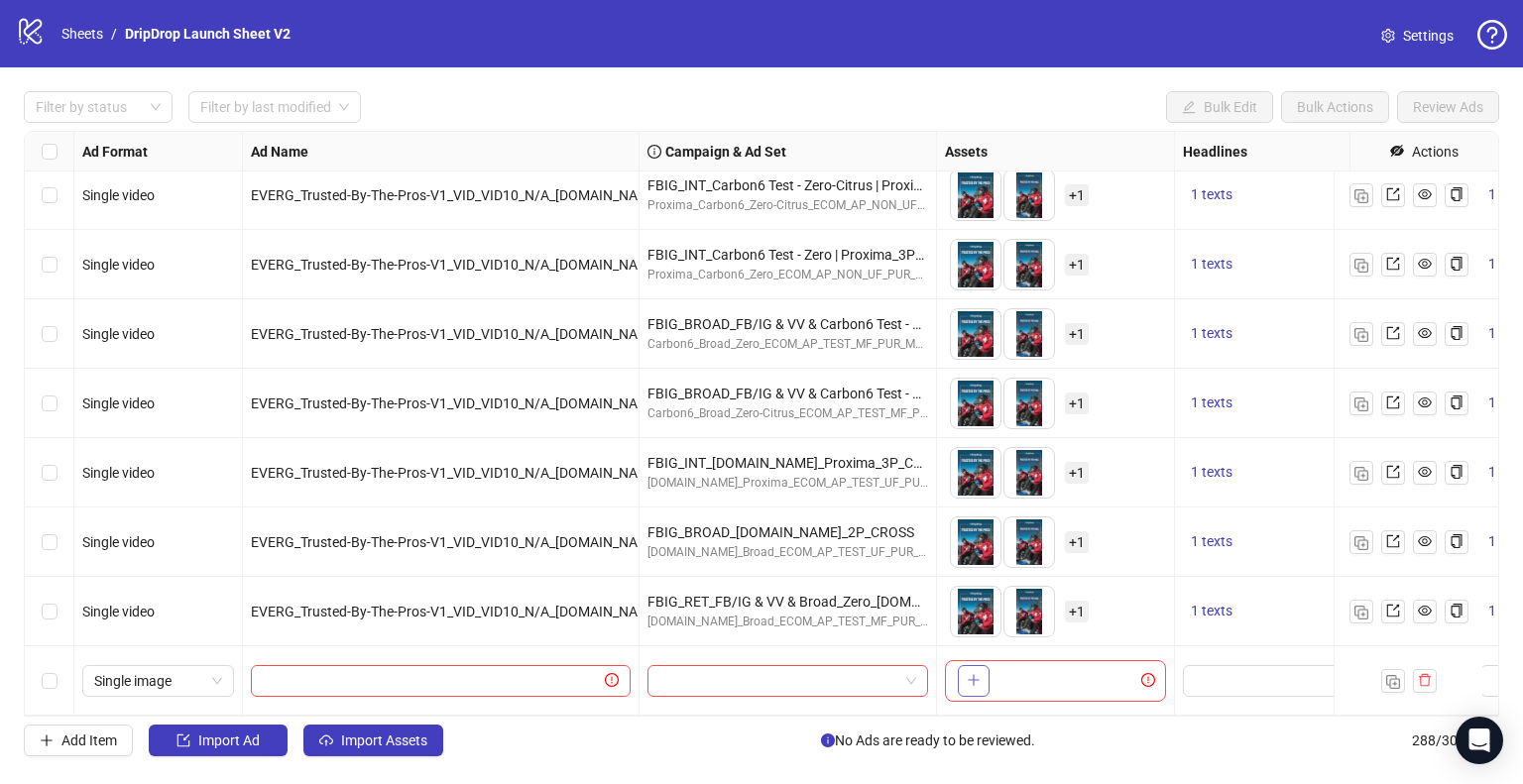 click 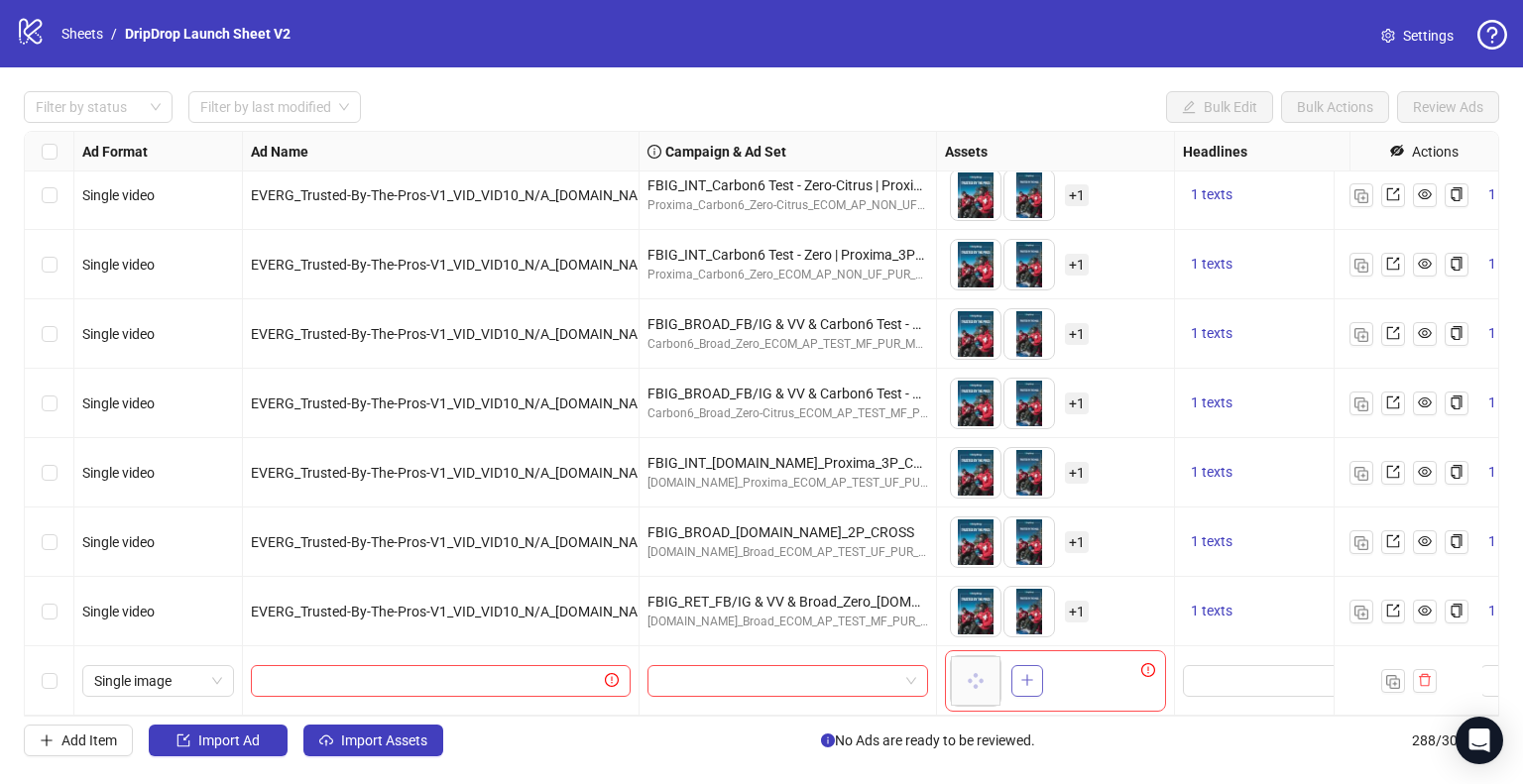 click at bounding box center [1027, 681] 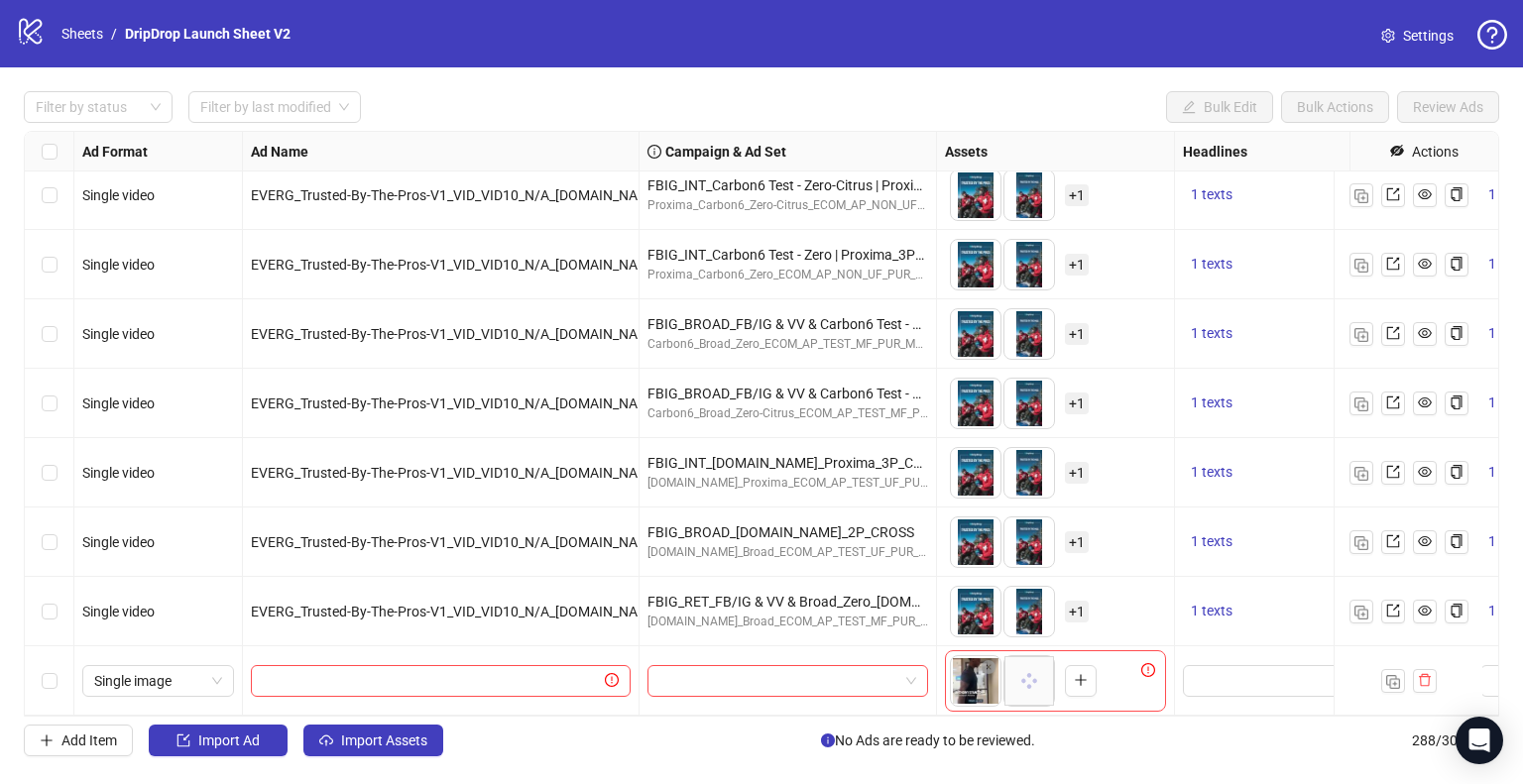 type 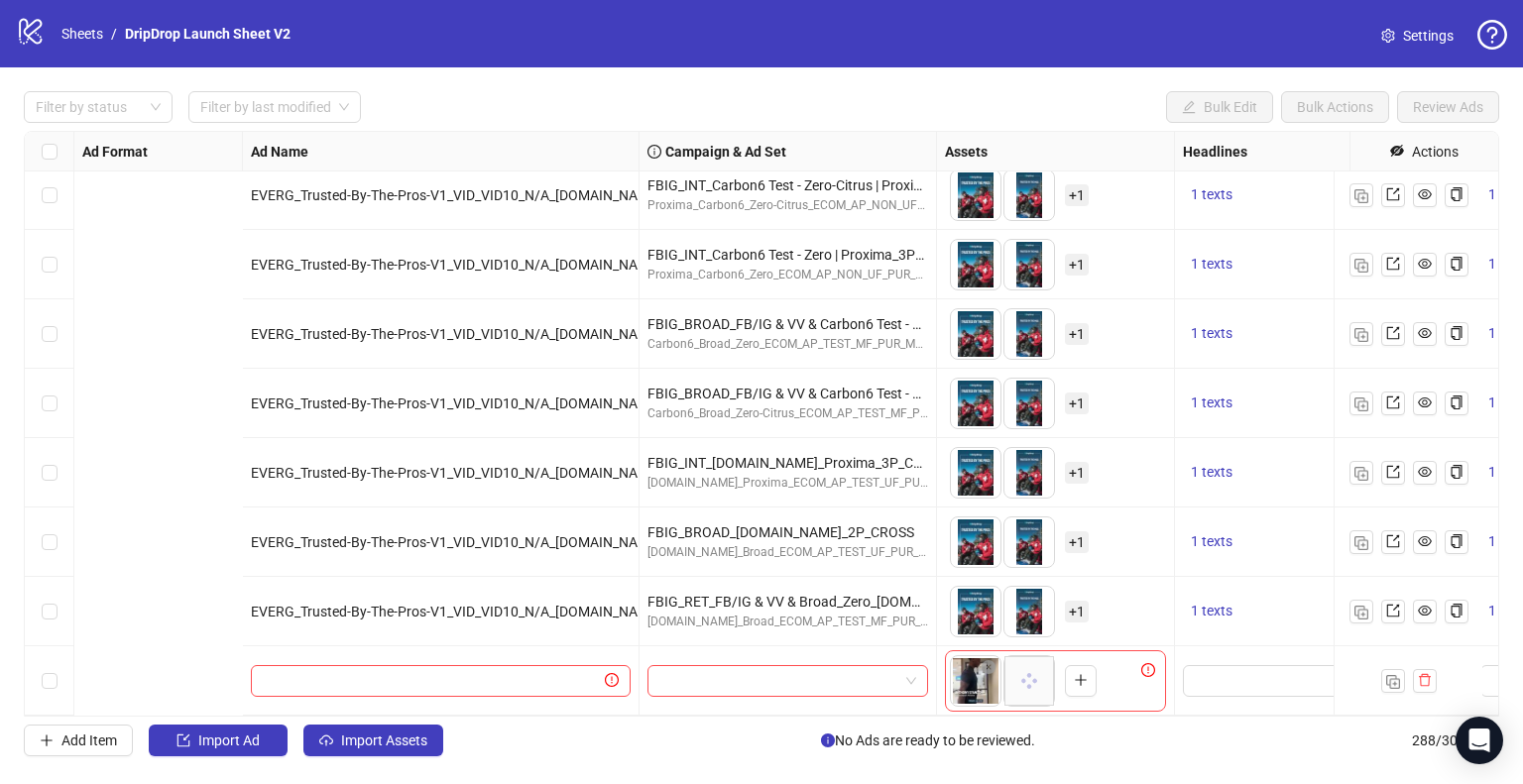 scroll, scrollTop: 19453, scrollLeft: 741, axis: both 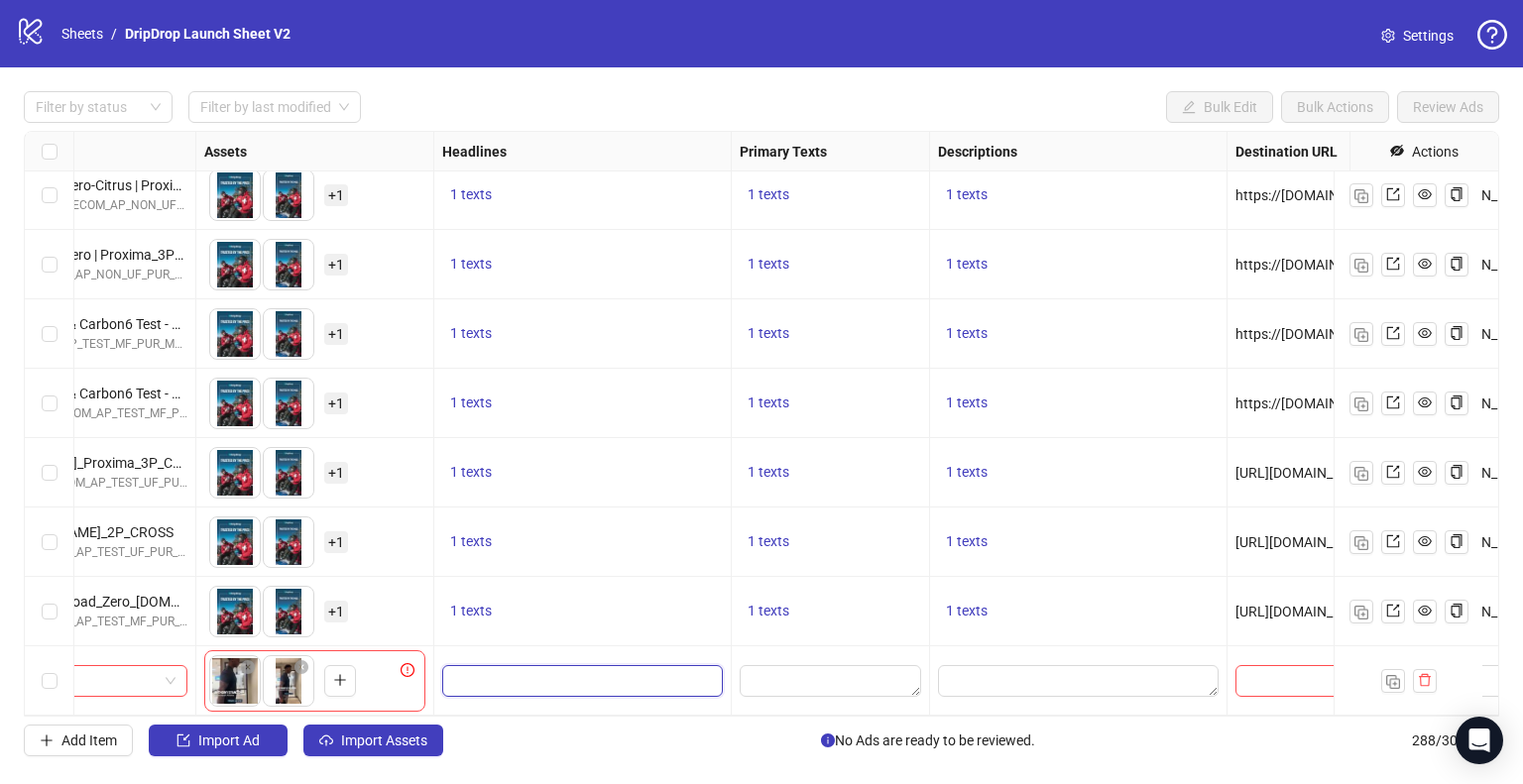click at bounding box center [580, 681] 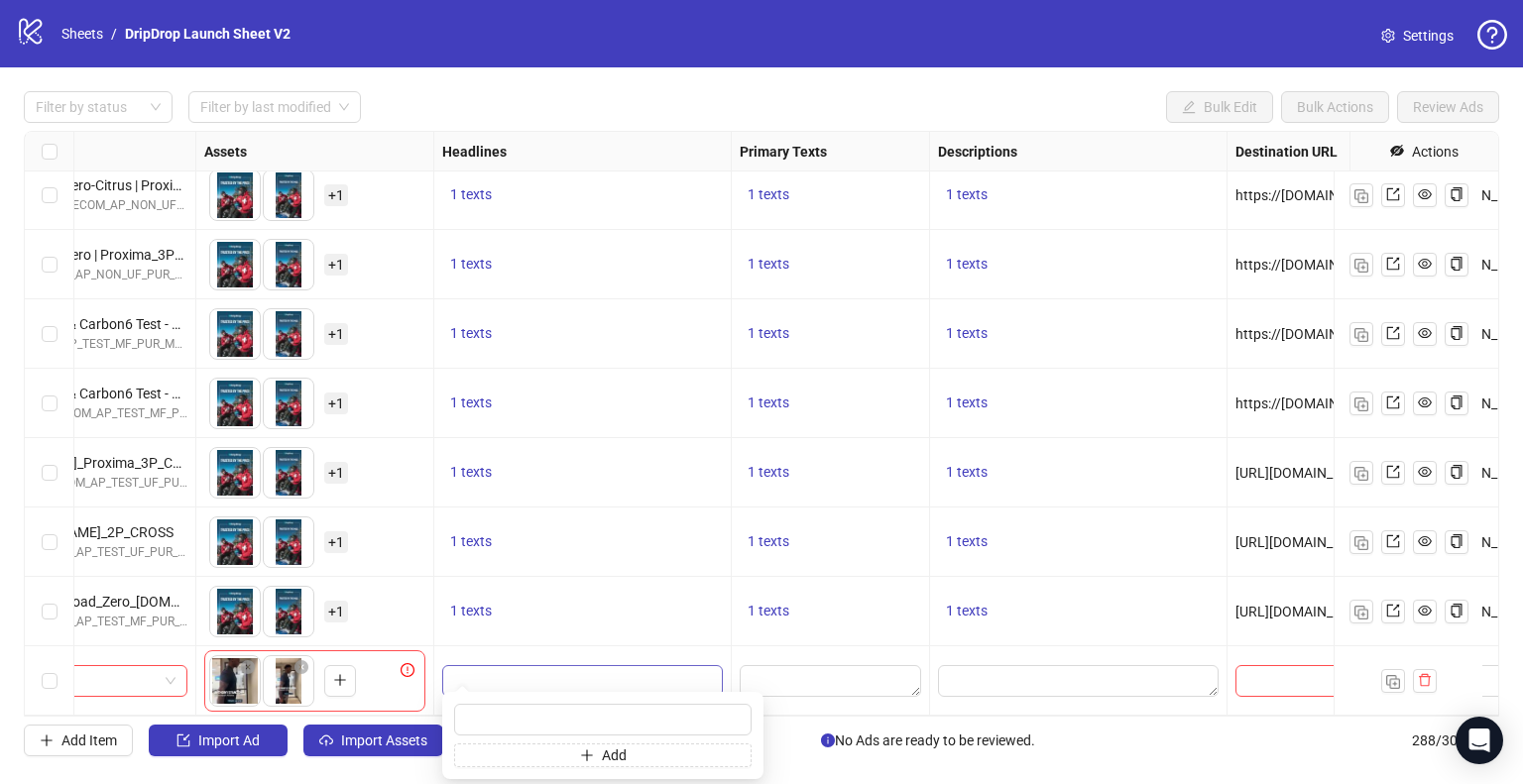 type on "**********" 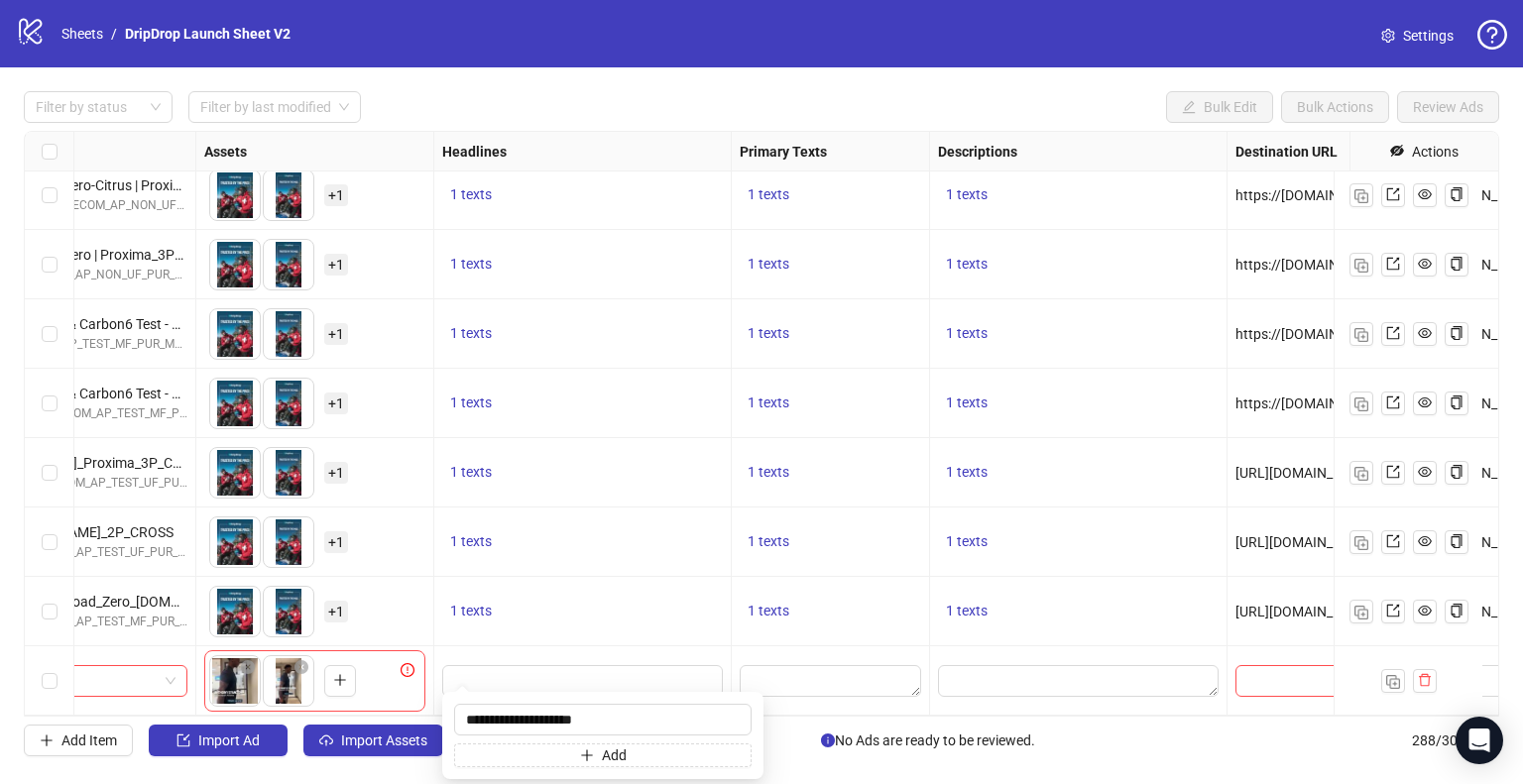 click at bounding box center (583, 681) 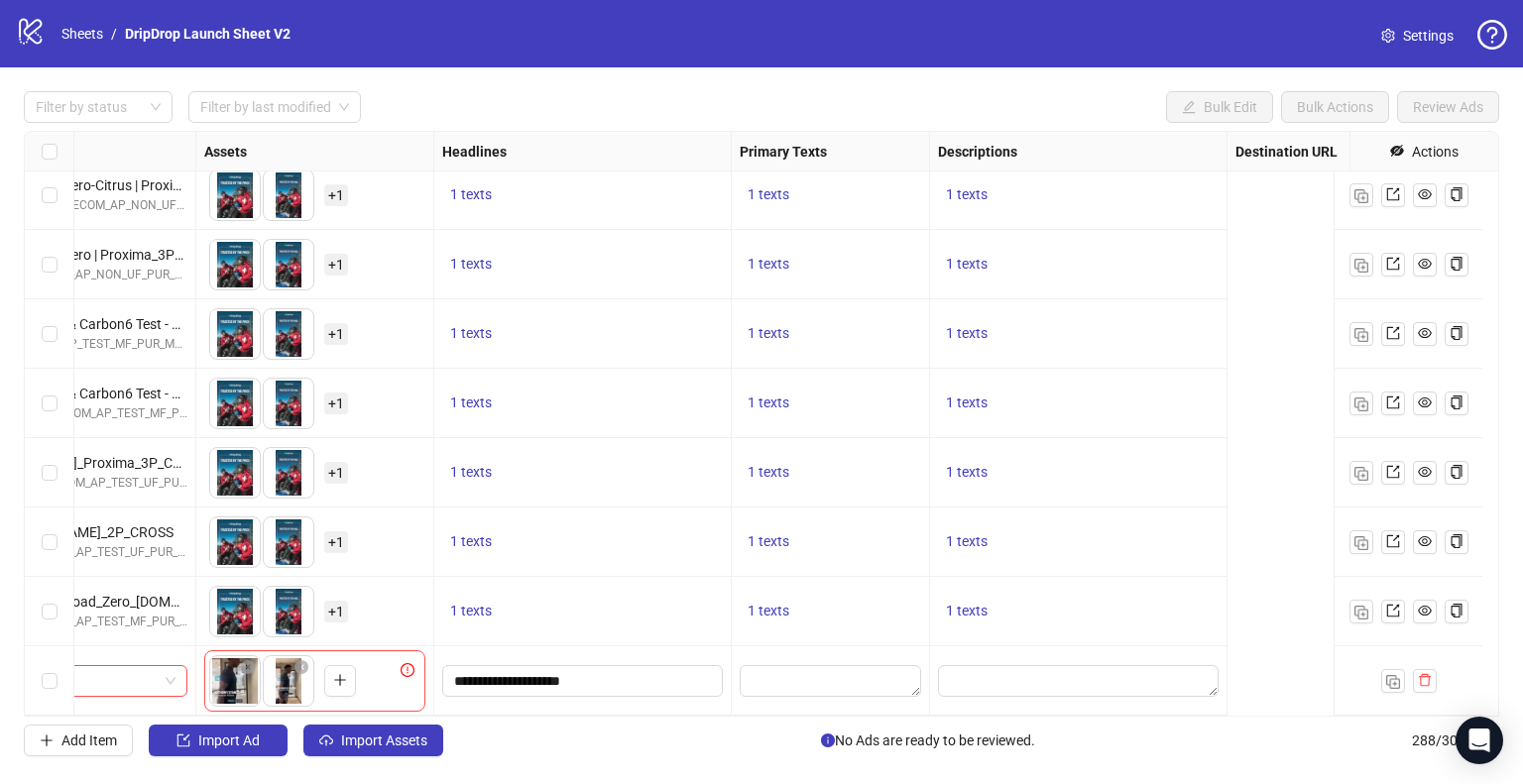 scroll, scrollTop: 19453, scrollLeft: 0, axis: vertical 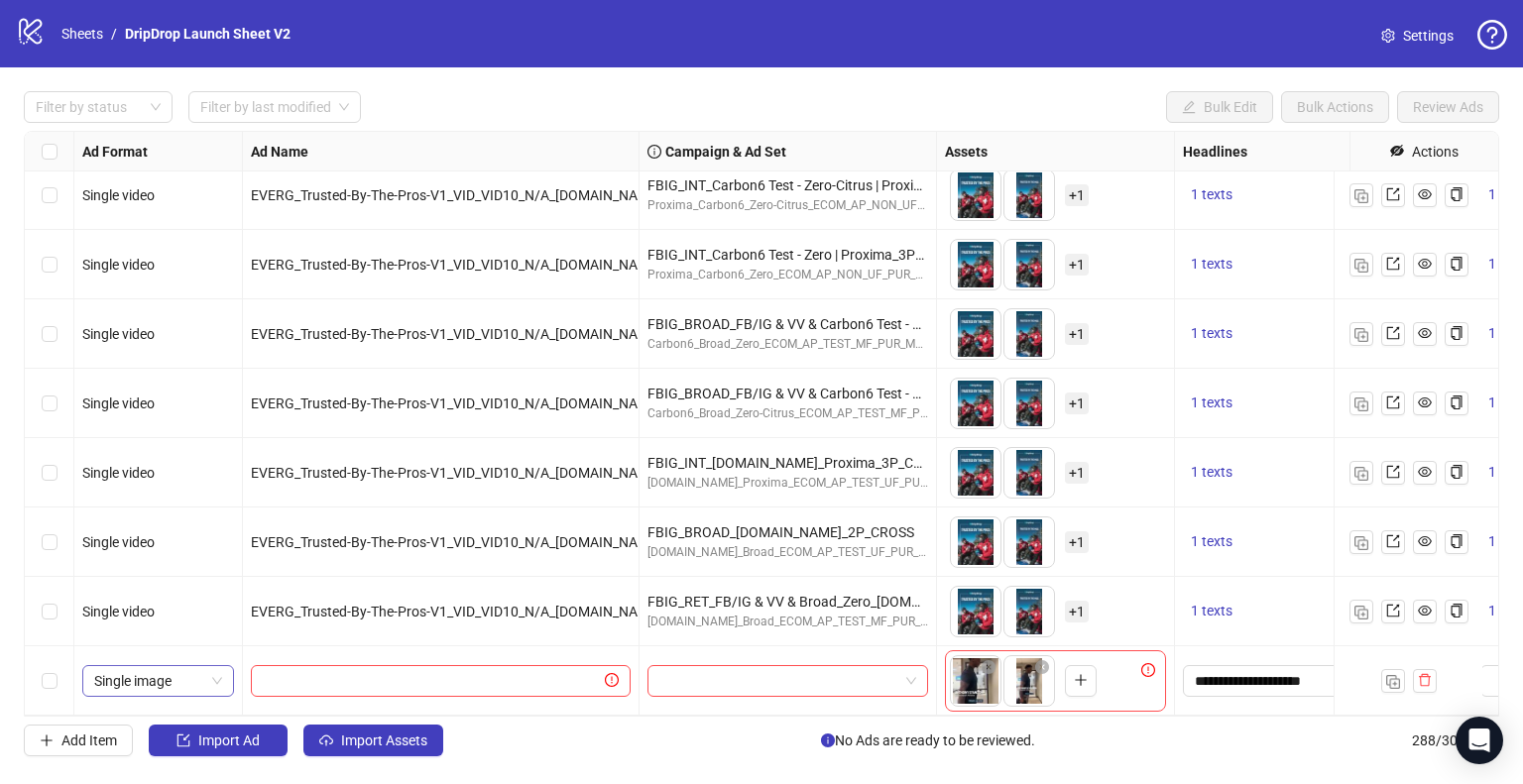click on "Single image" at bounding box center (158, 681) 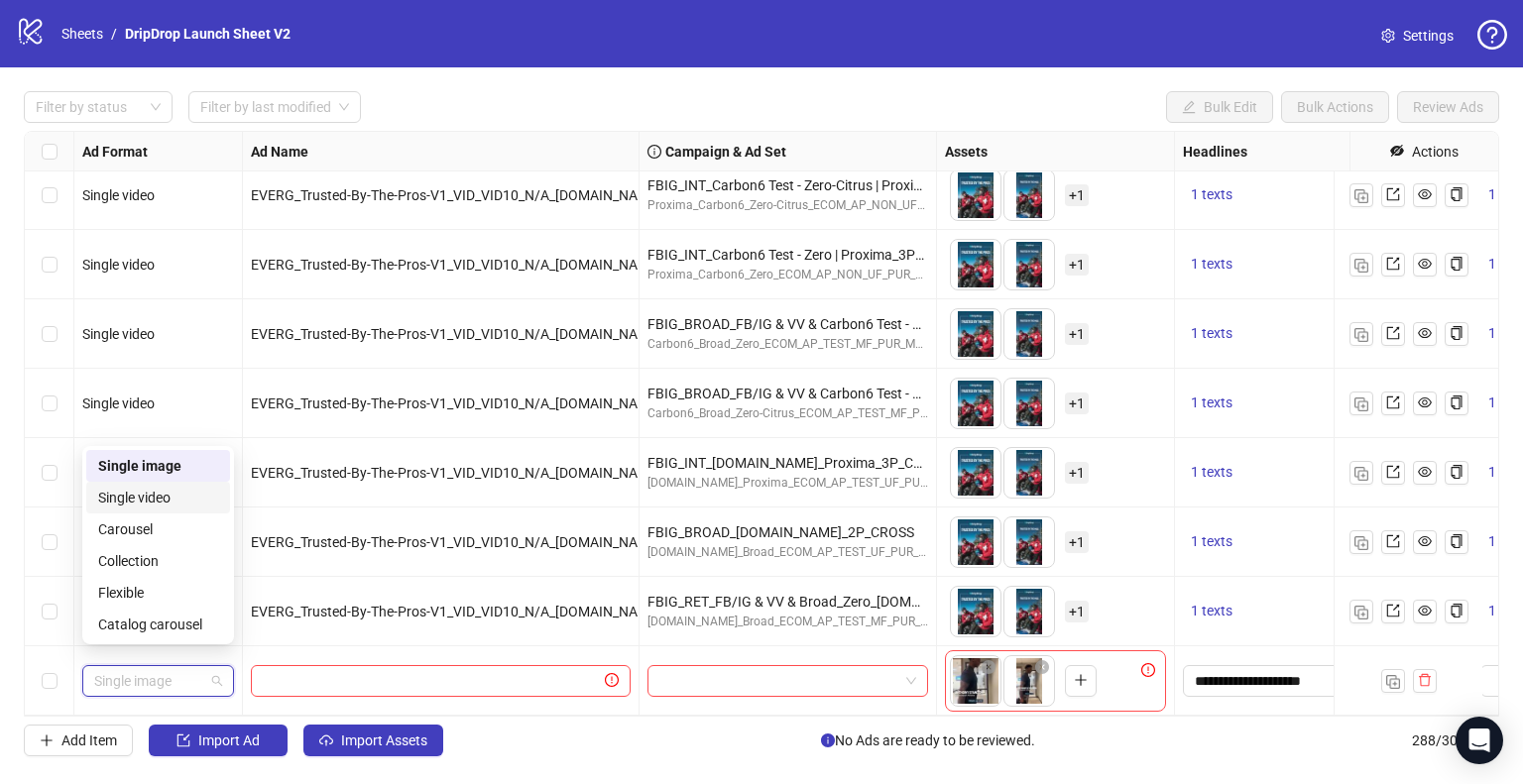click on "Single video" at bounding box center (158, 498) 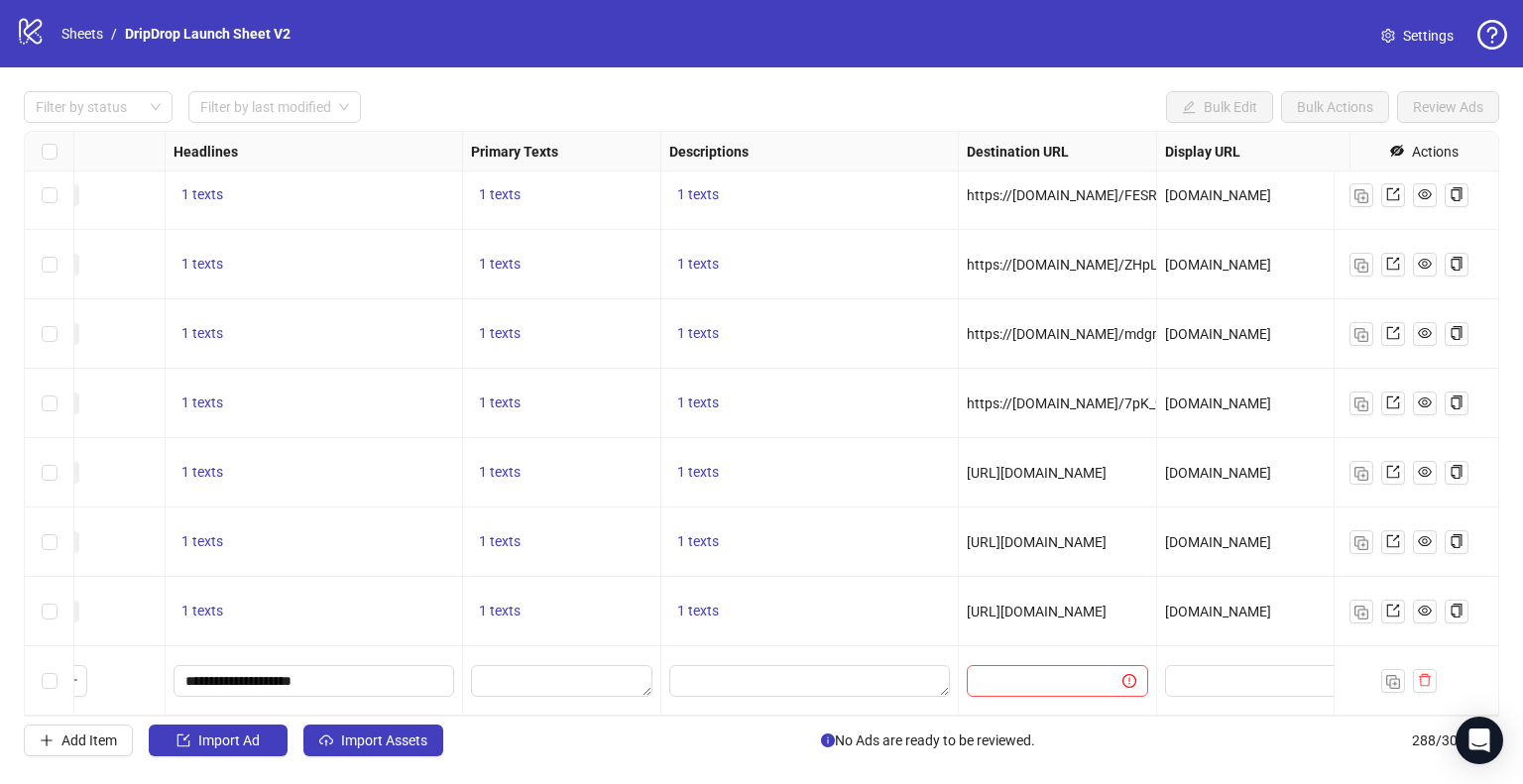 scroll, scrollTop: 19453, scrollLeft: 924, axis: both 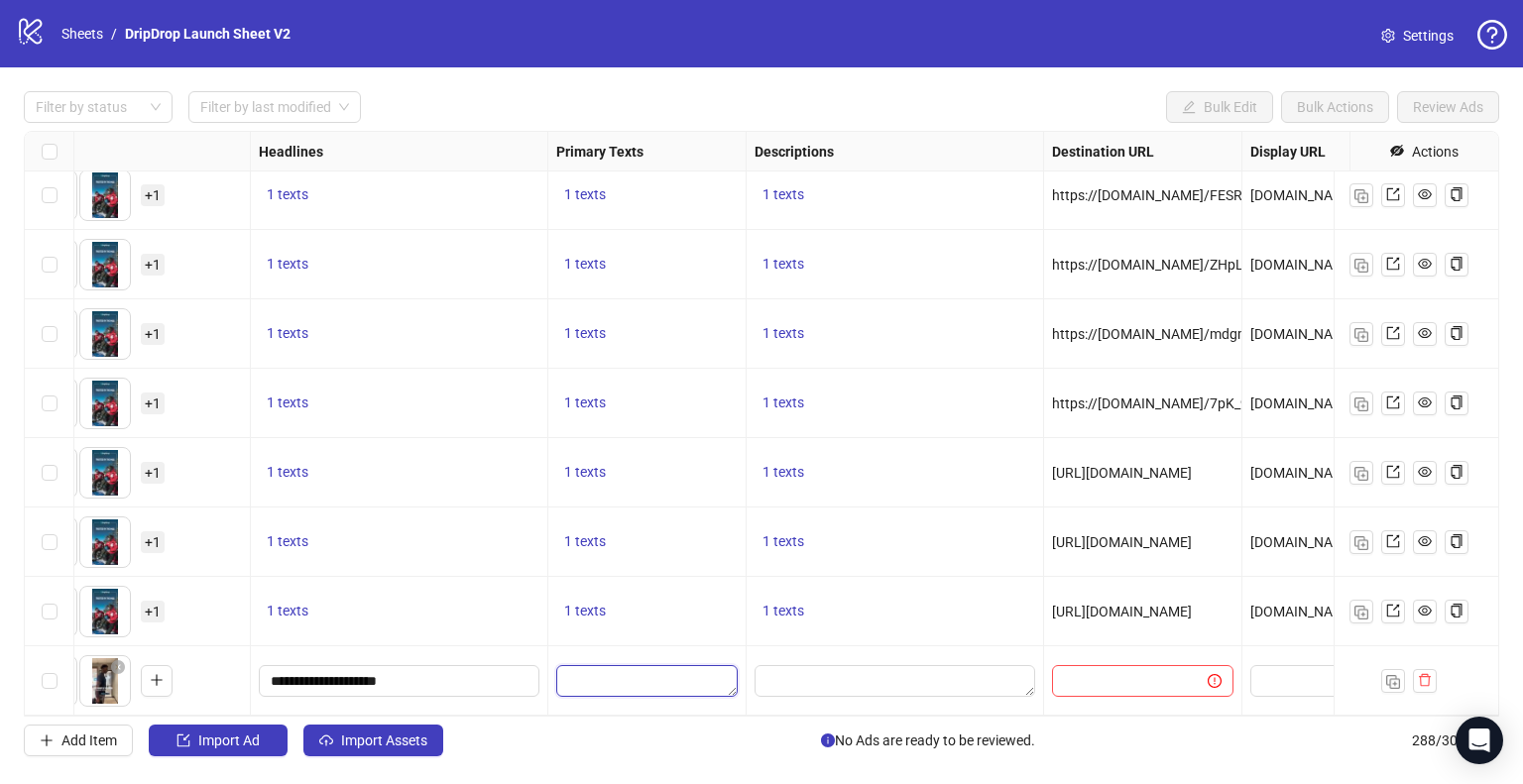 click at bounding box center [646, 681] 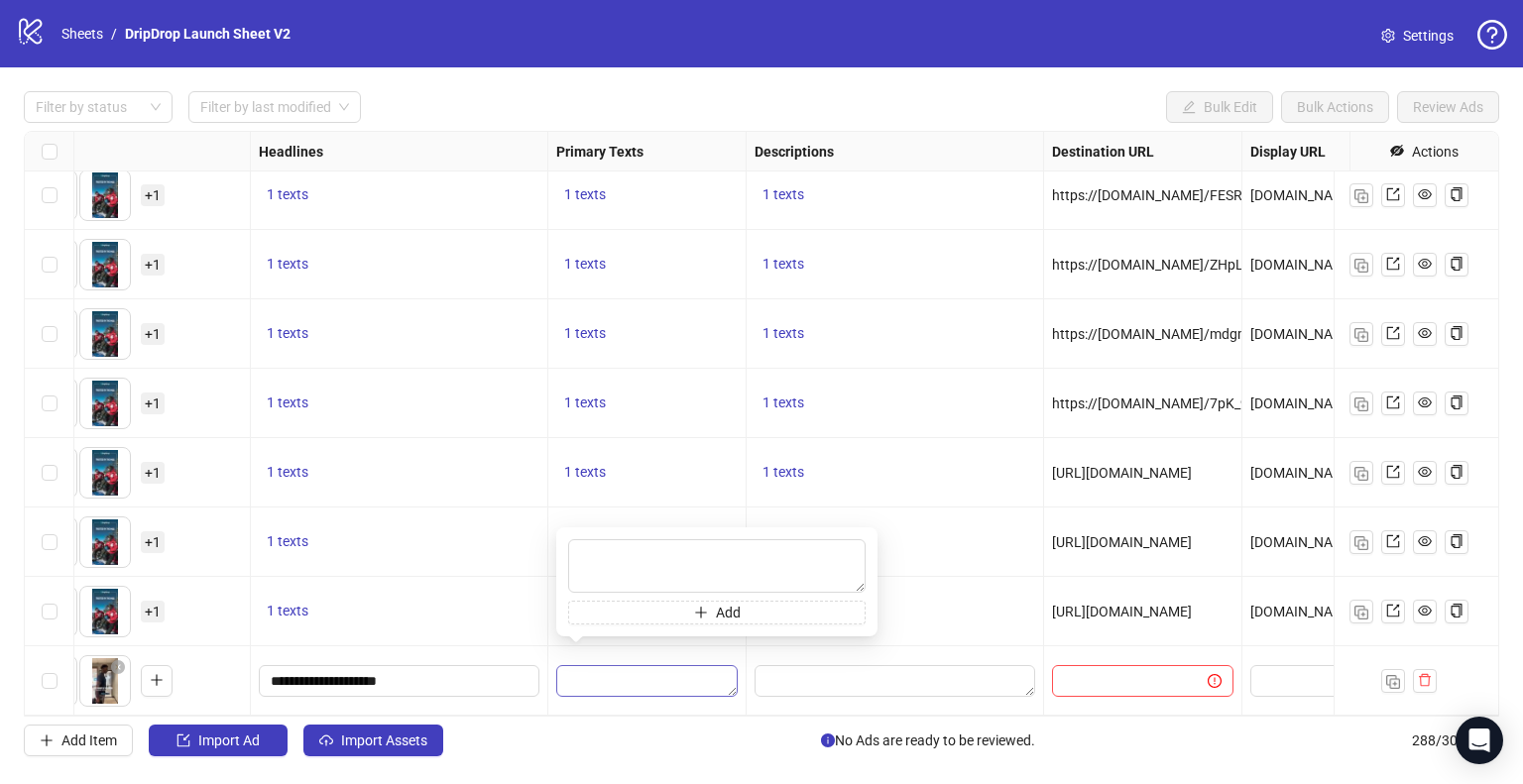 type on "**********" 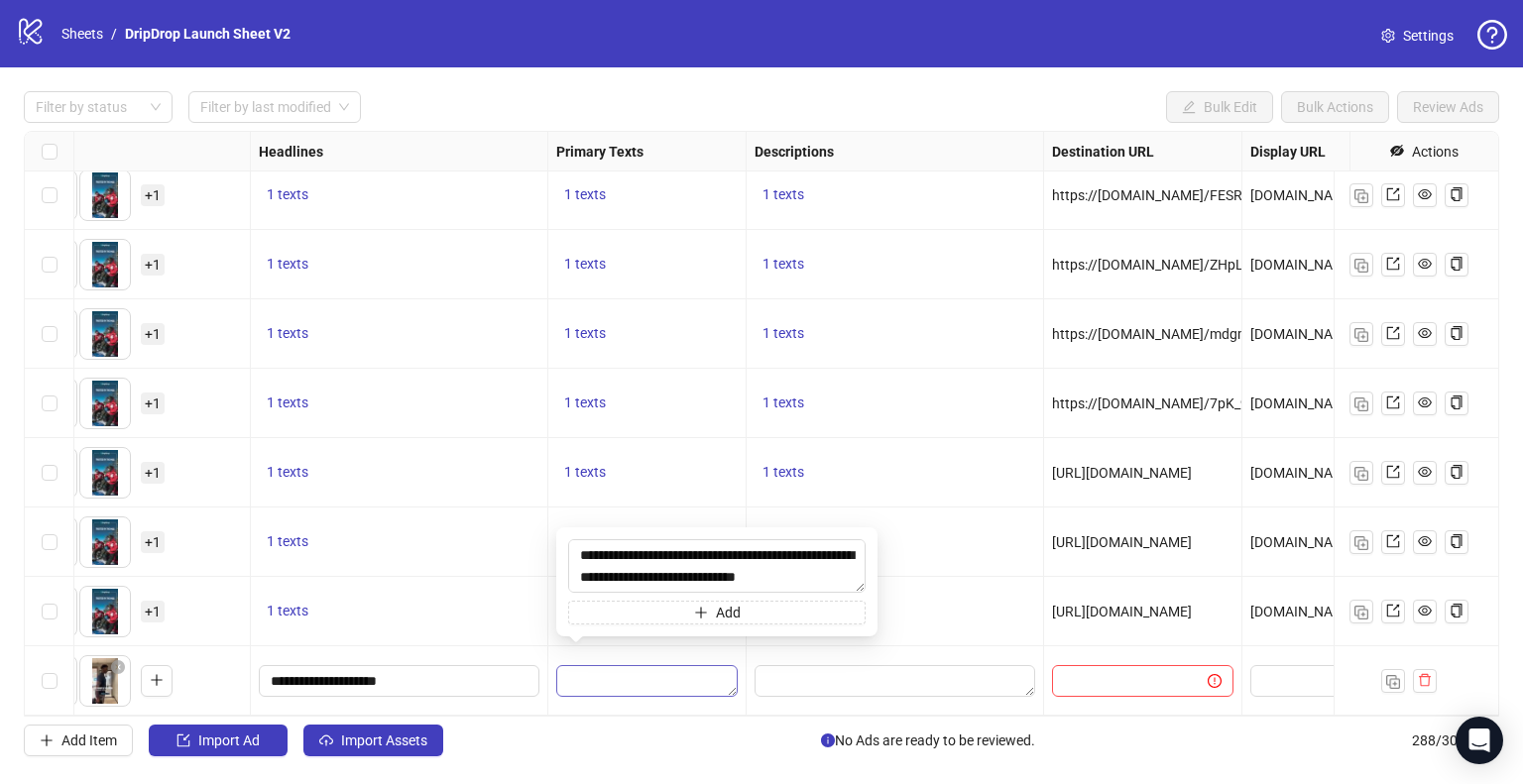 scroll, scrollTop: 190, scrollLeft: 0, axis: vertical 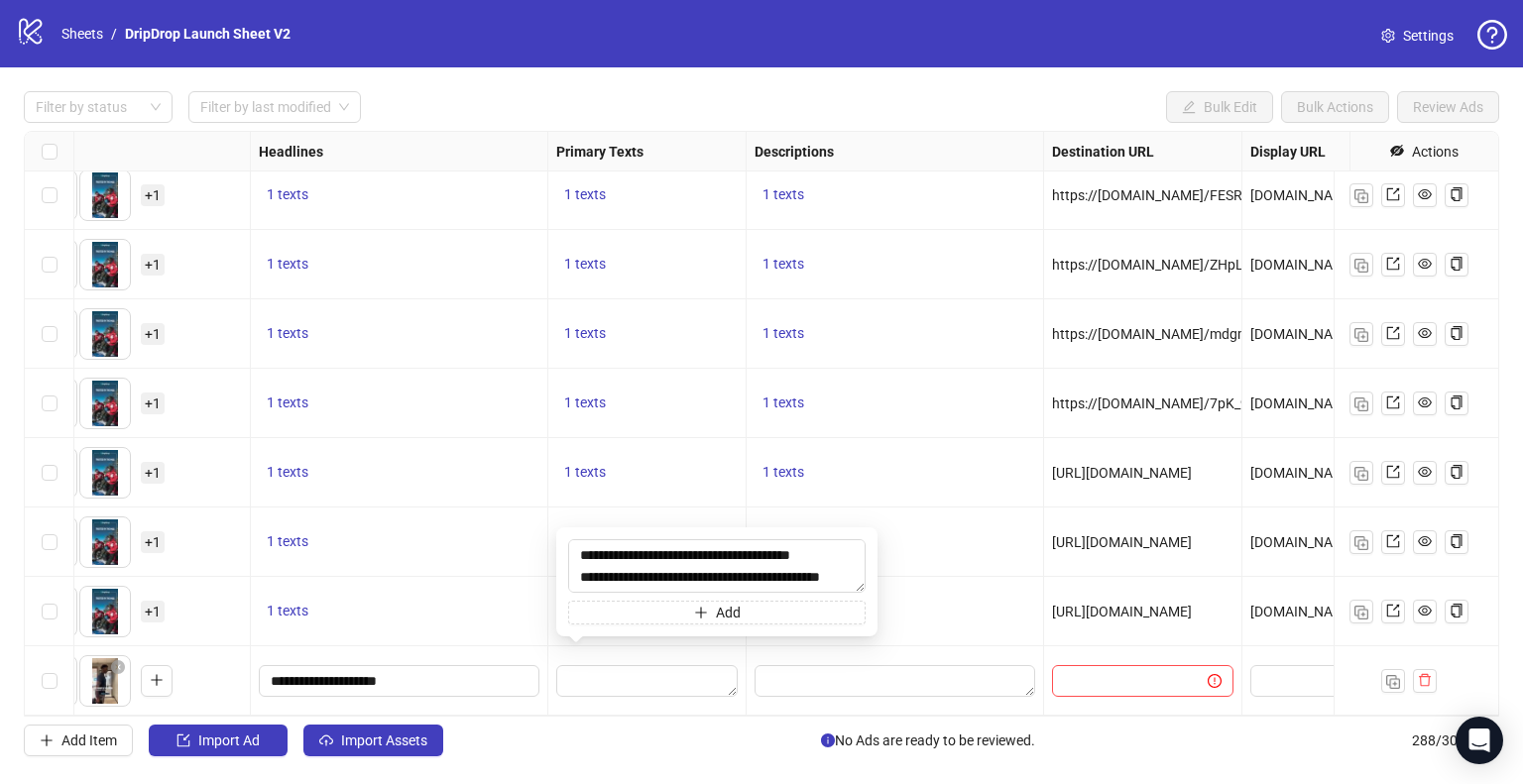 click at bounding box center (647, 681) 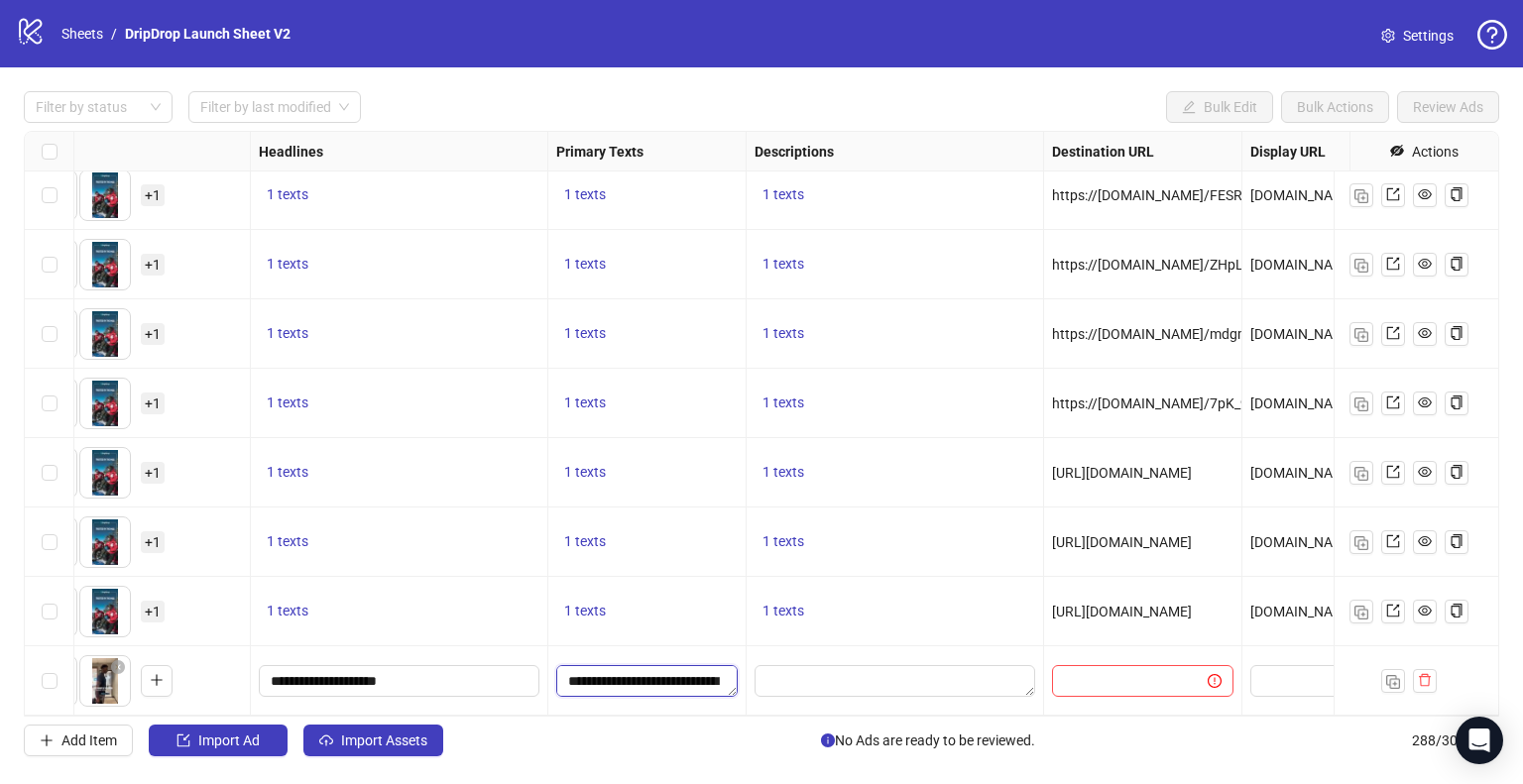 click on "**********" at bounding box center (646, 681) 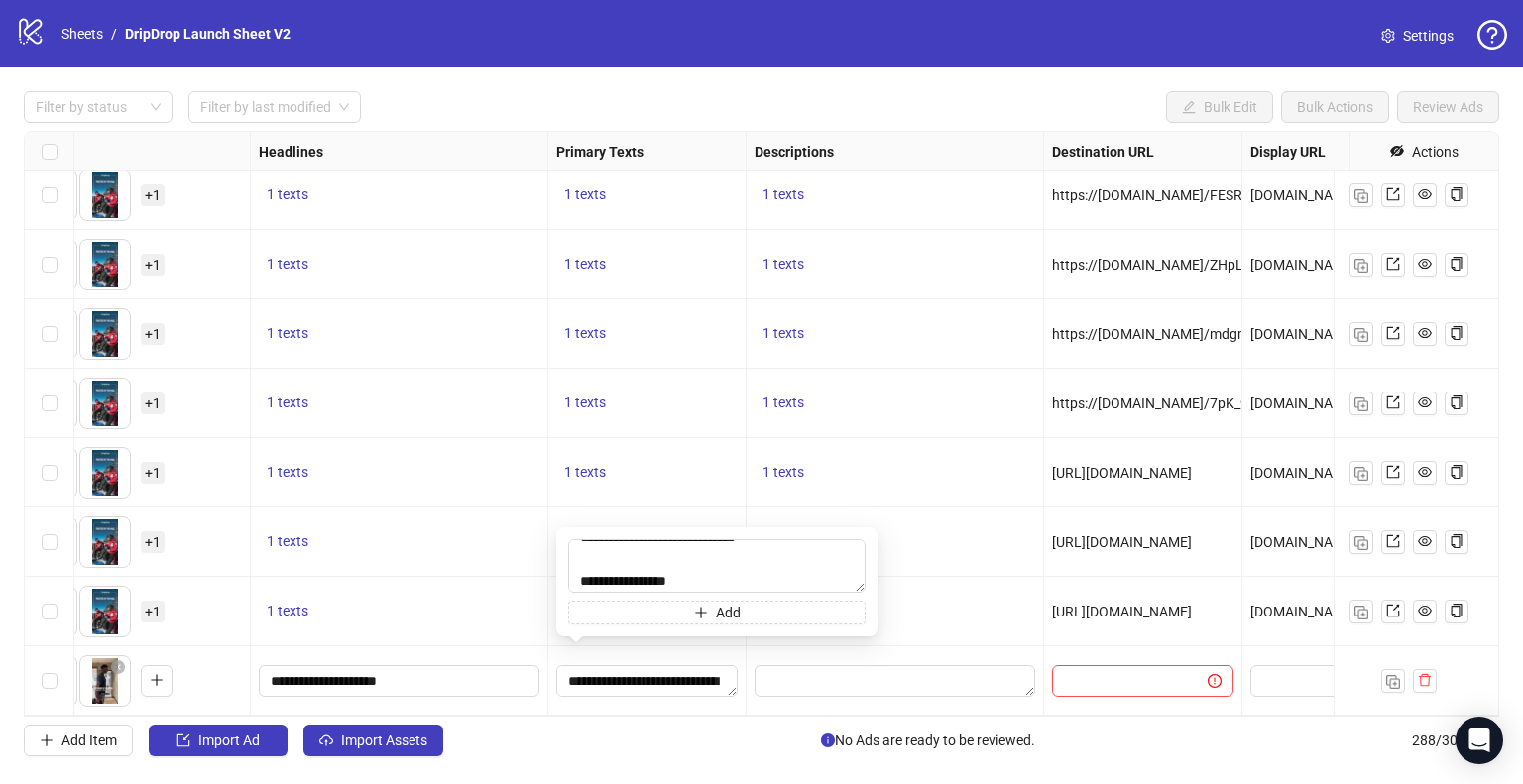 scroll, scrollTop: 79, scrollLeft: 0, axis: vertical 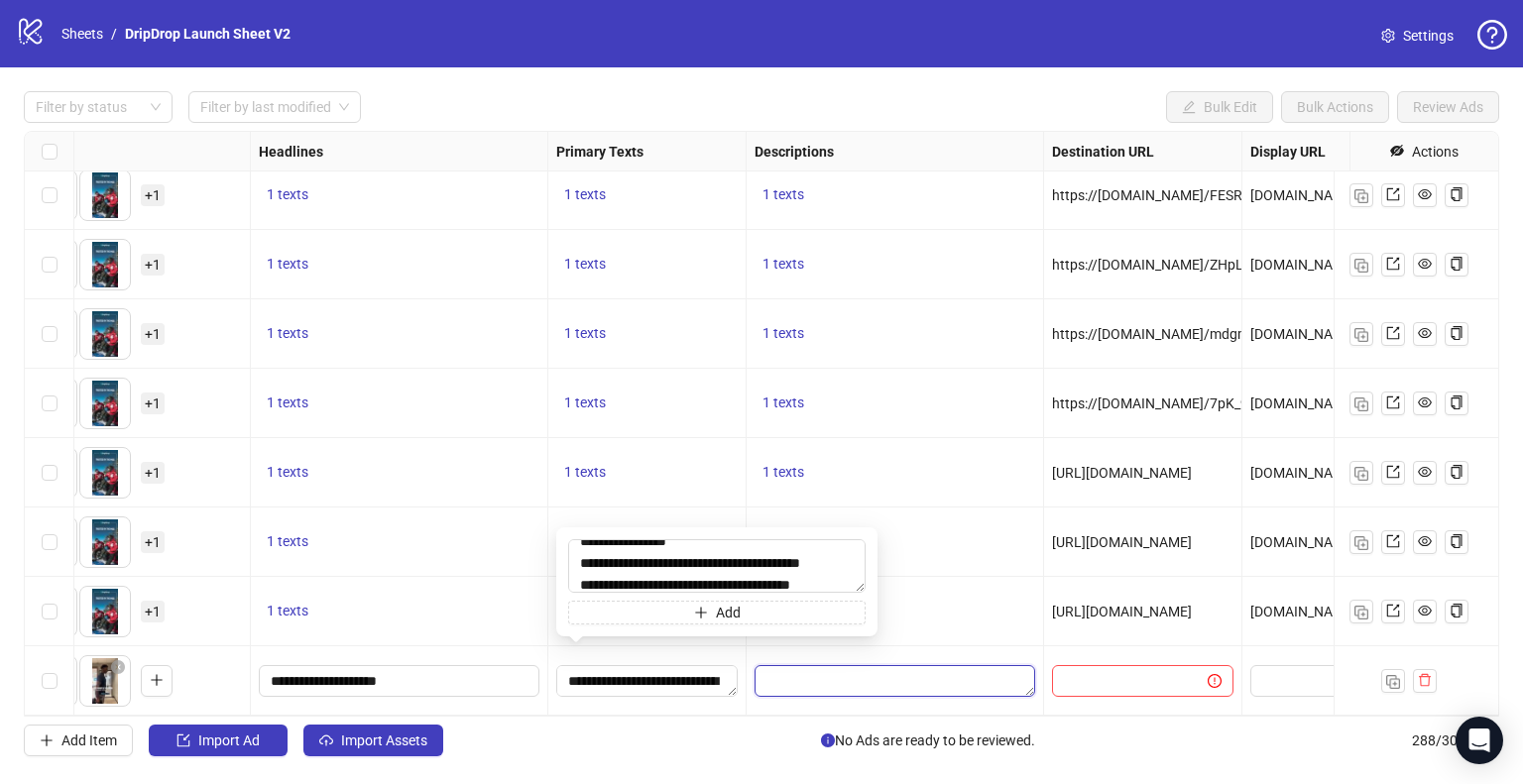 click at bounding box center (894, 681) 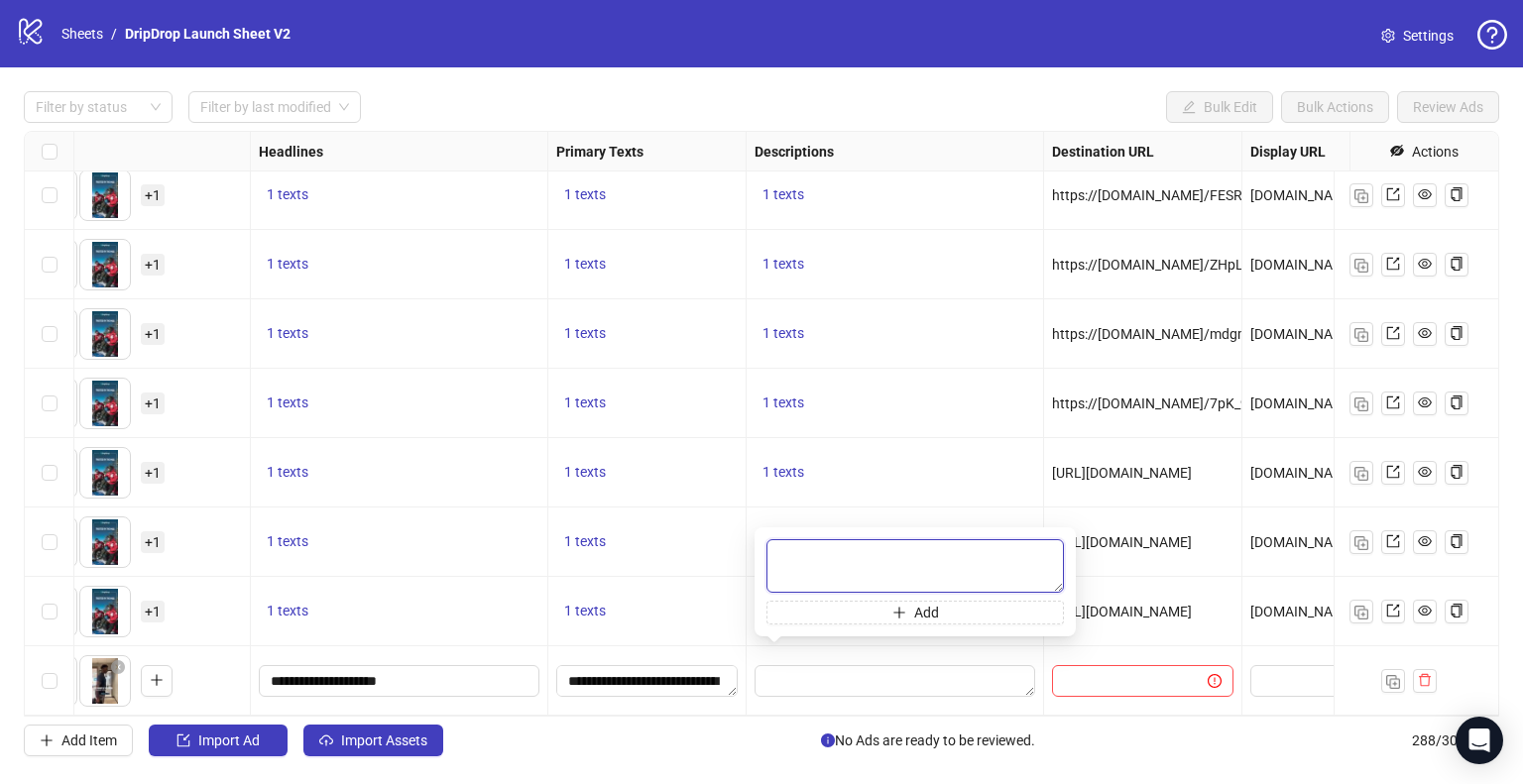 paste on "**********" 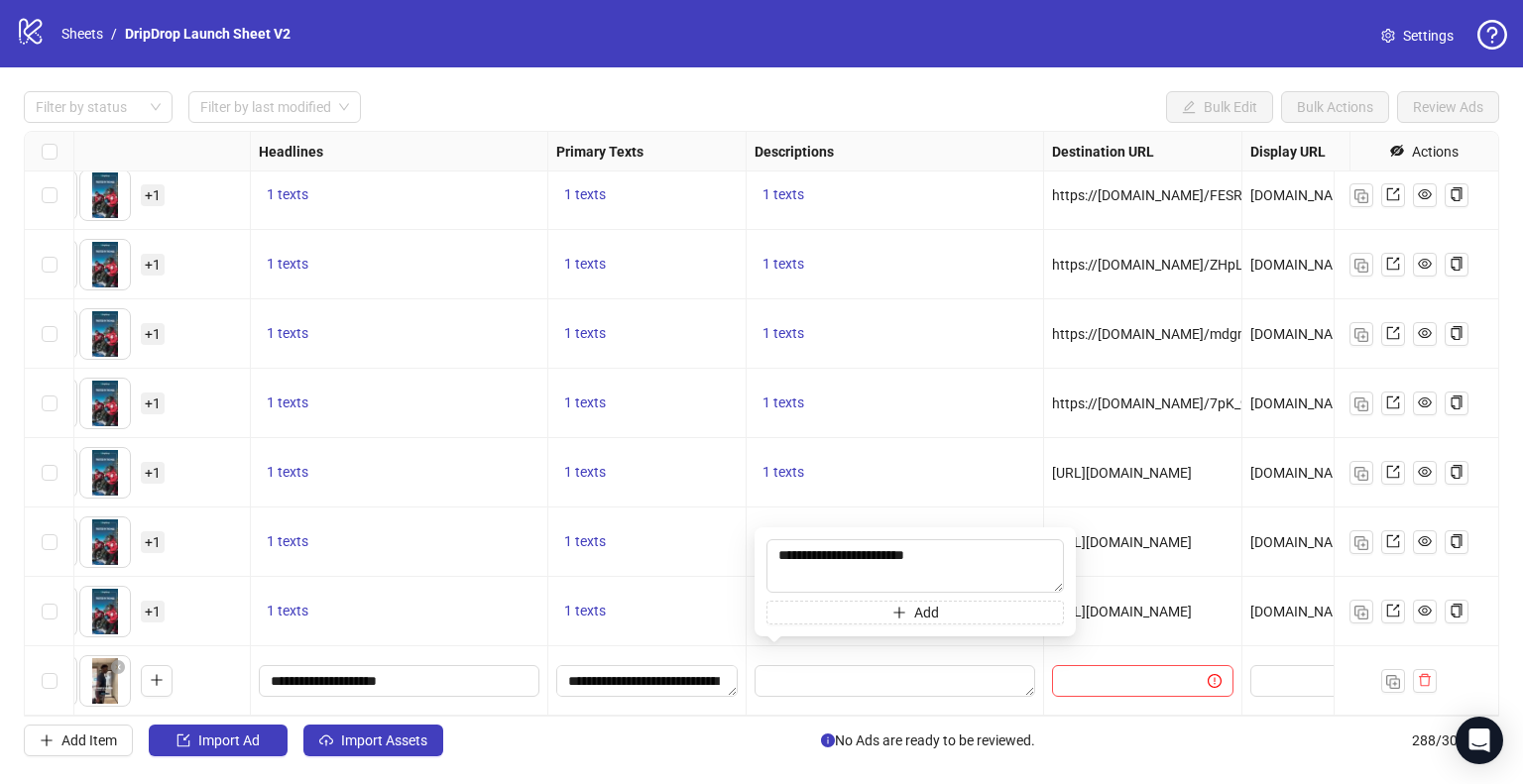 click at bounding box center [895, 681] 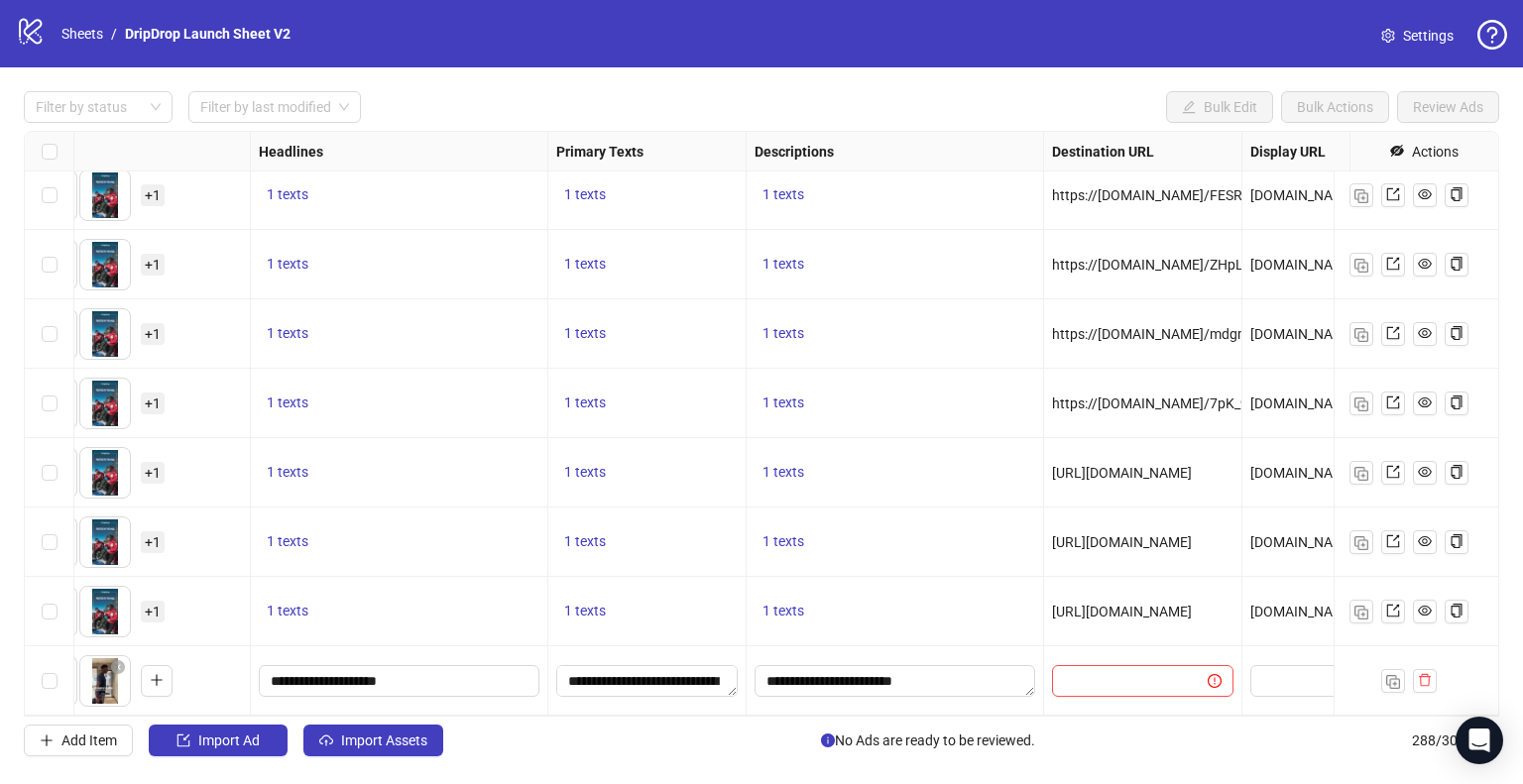 scroll, scrollTop: 19453, scrollLeft: 1289, axis: both 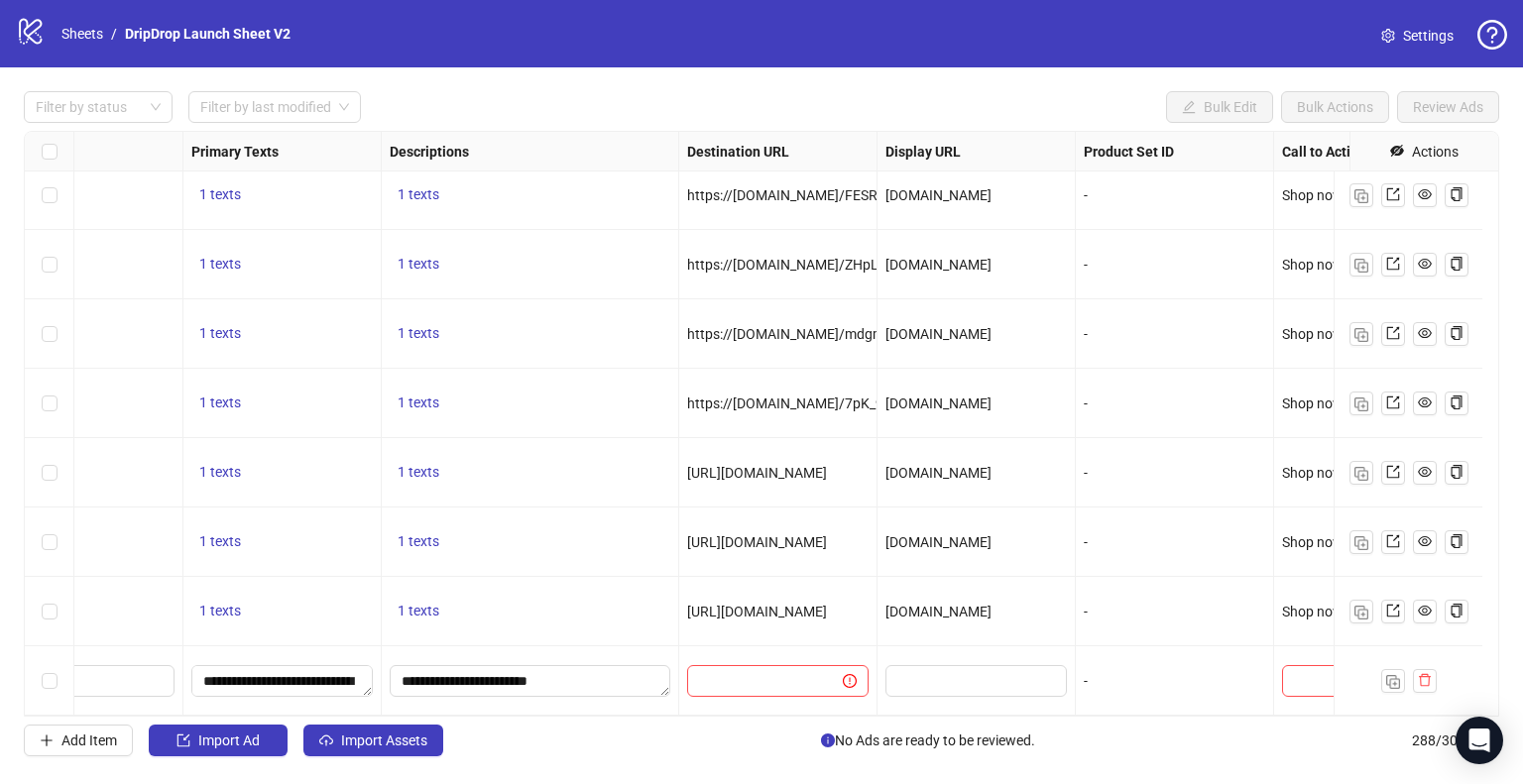 drag, startPoint x: 745, startPoint y: 598, endPoint x: 687, endPoint y: 605, distance: 58.420887 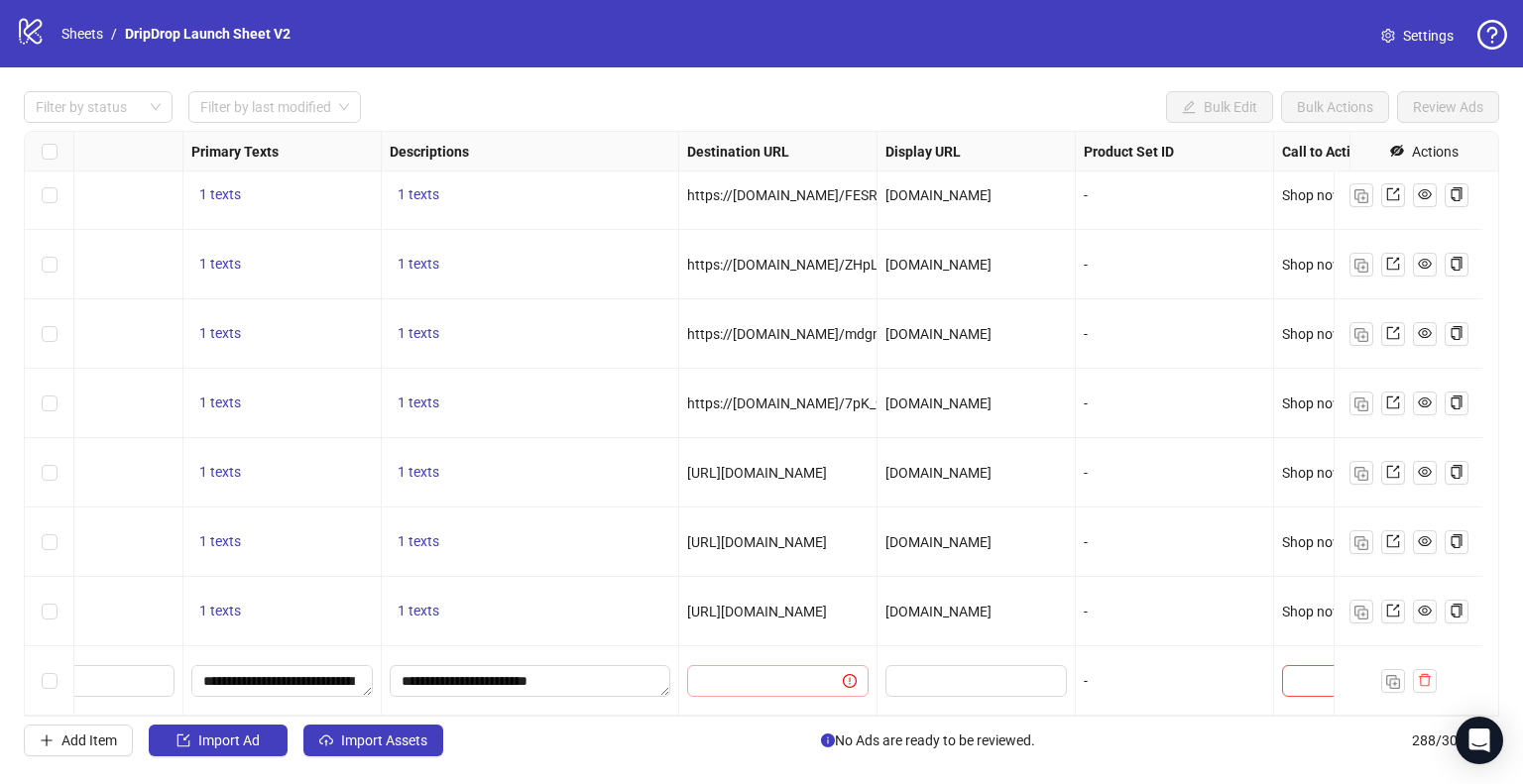 copy on "https://dripdrop.com/" 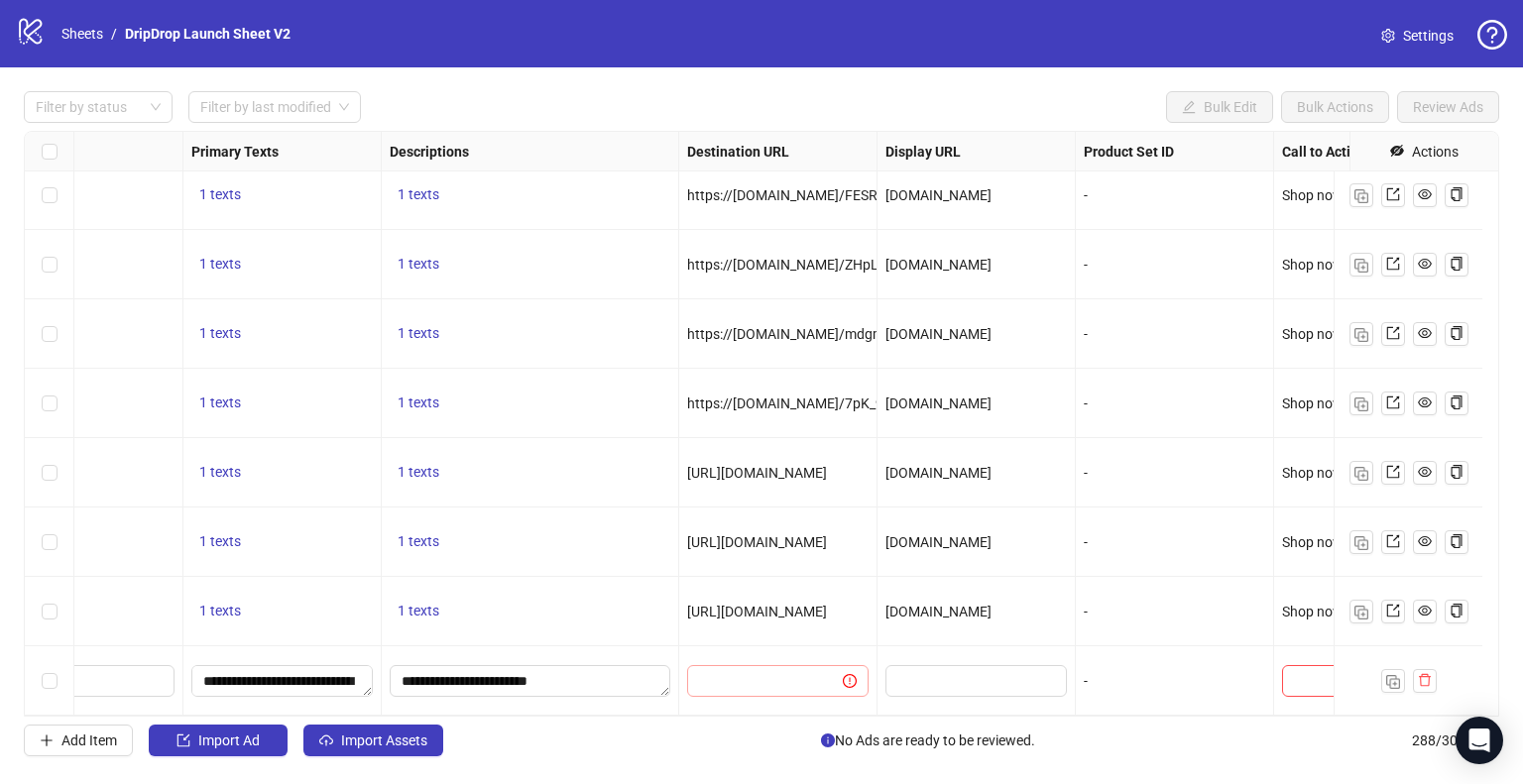 click at bounding box center (777, 681) 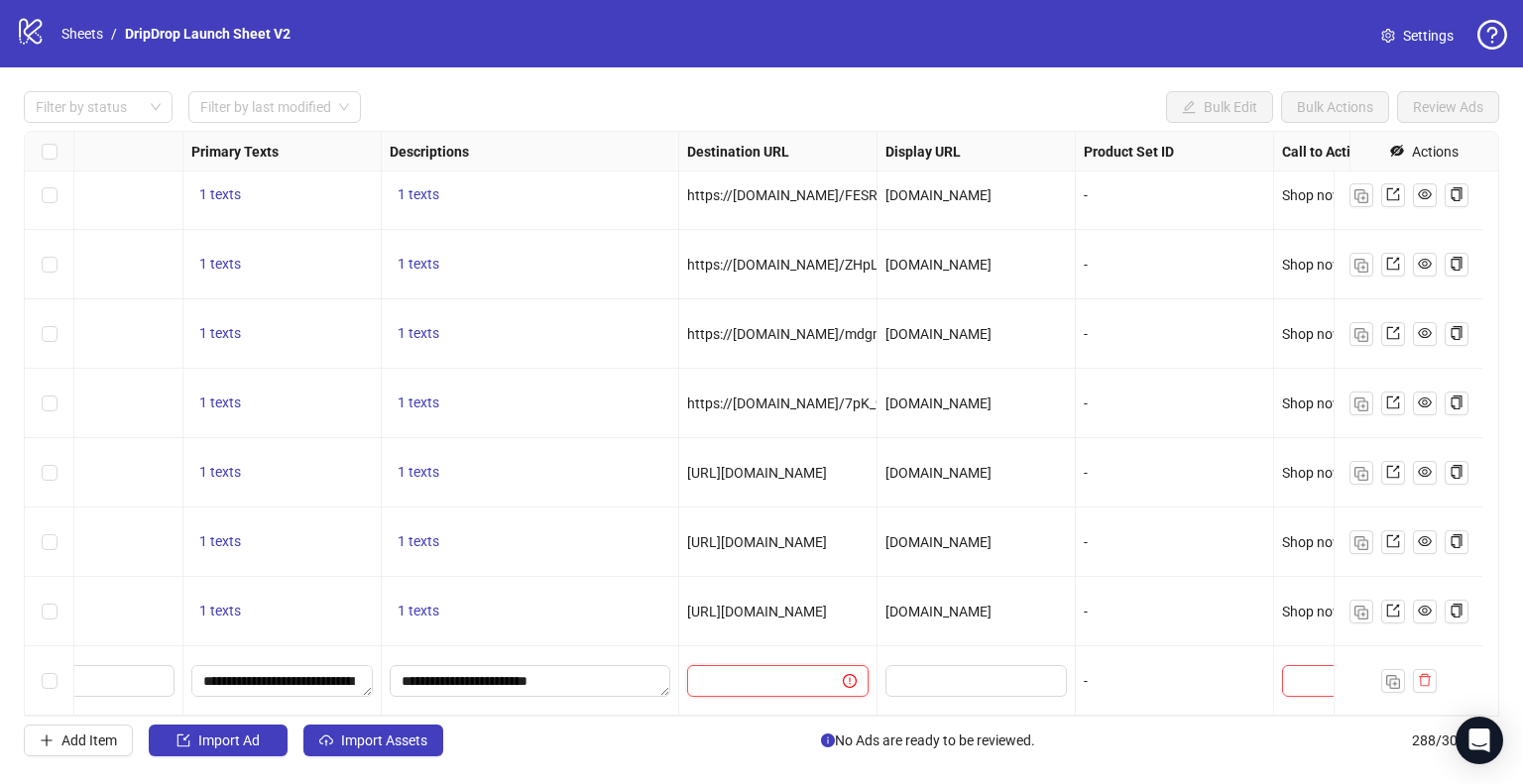 paste on "**********" 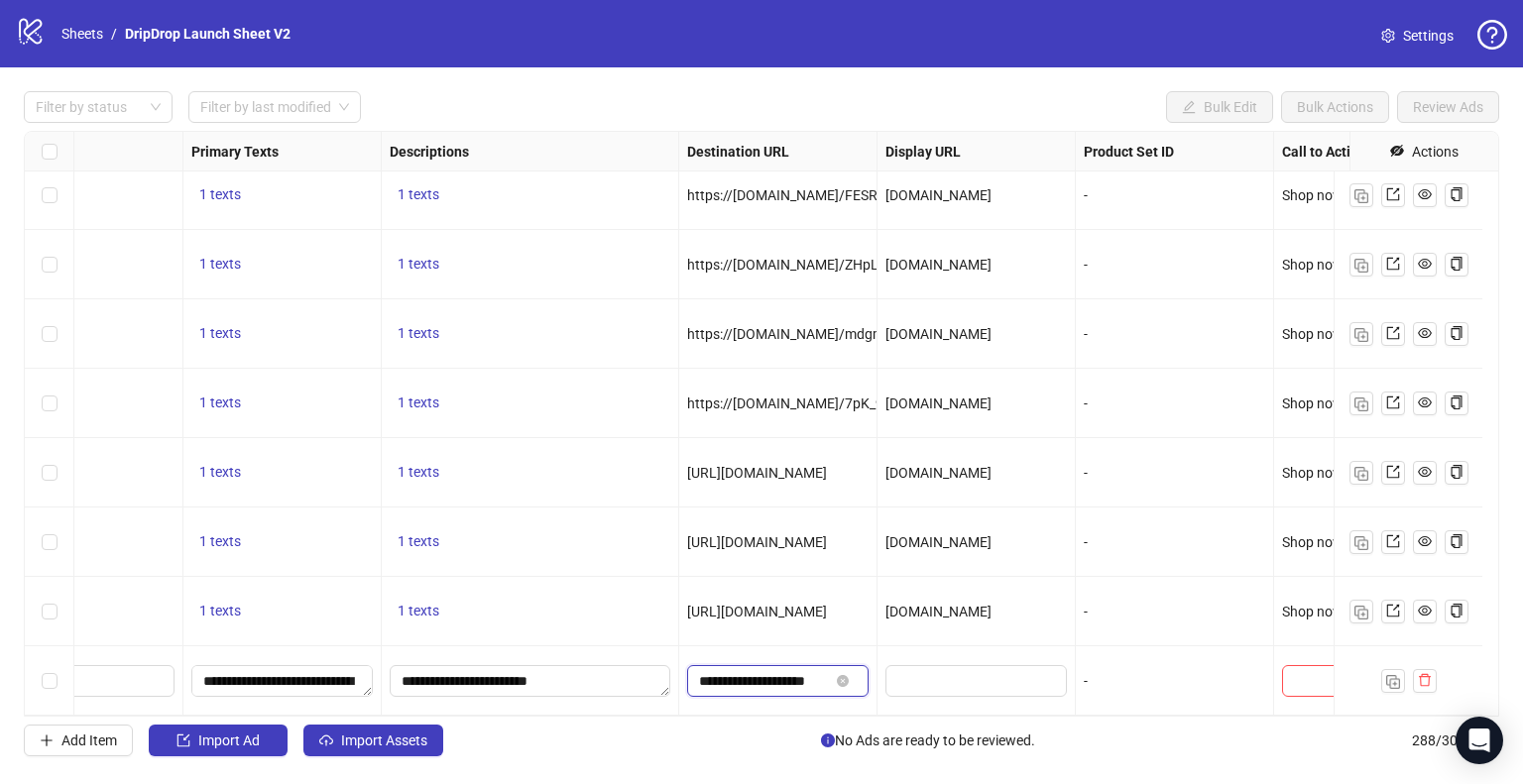 scroll, scrollTop: 0, scrollLeft: 2, axis: horizontal 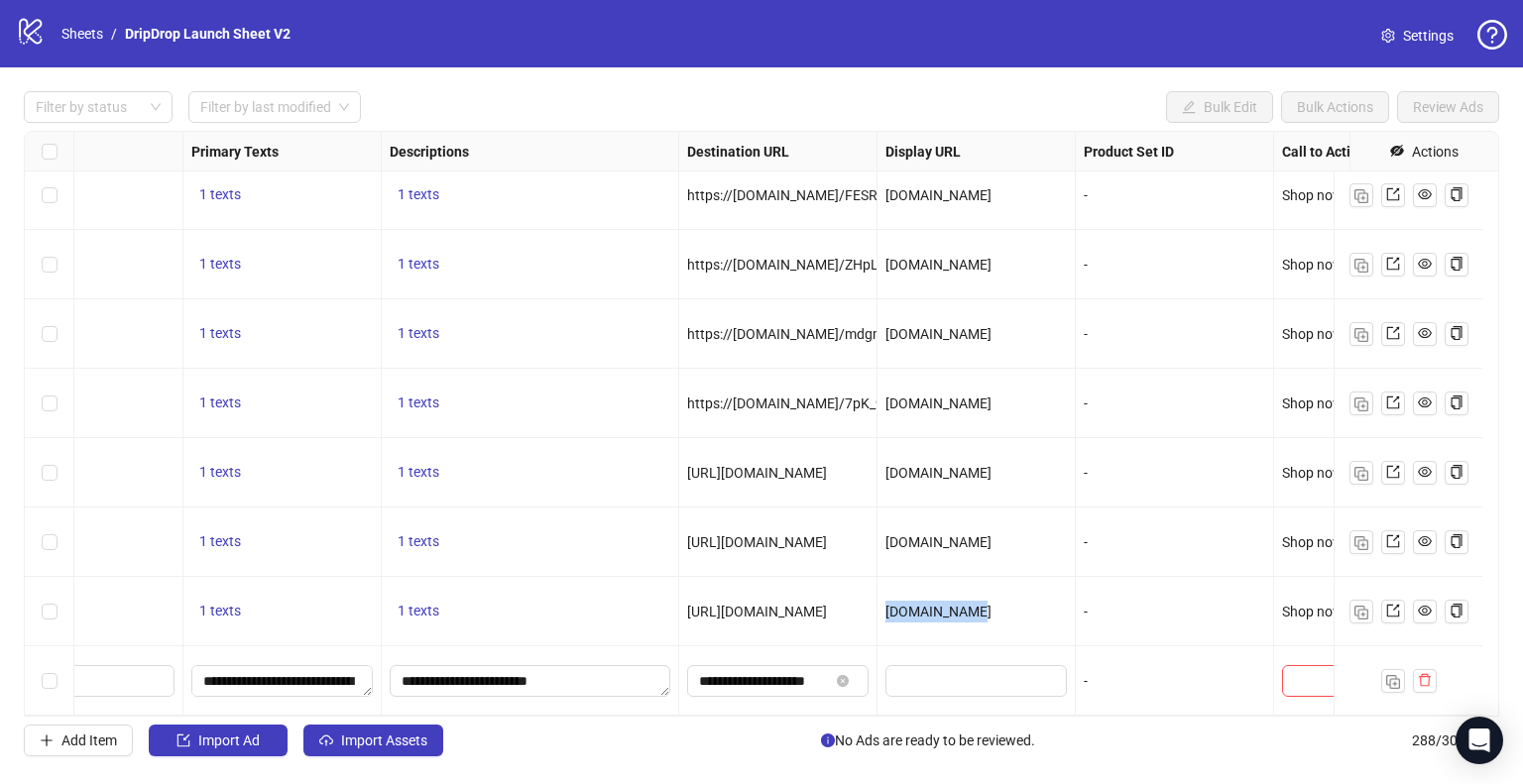 drag, startPoint x: 896, startPoint y: 606, endPoint x: 883, endPoint y: 607, distance: 13.038405 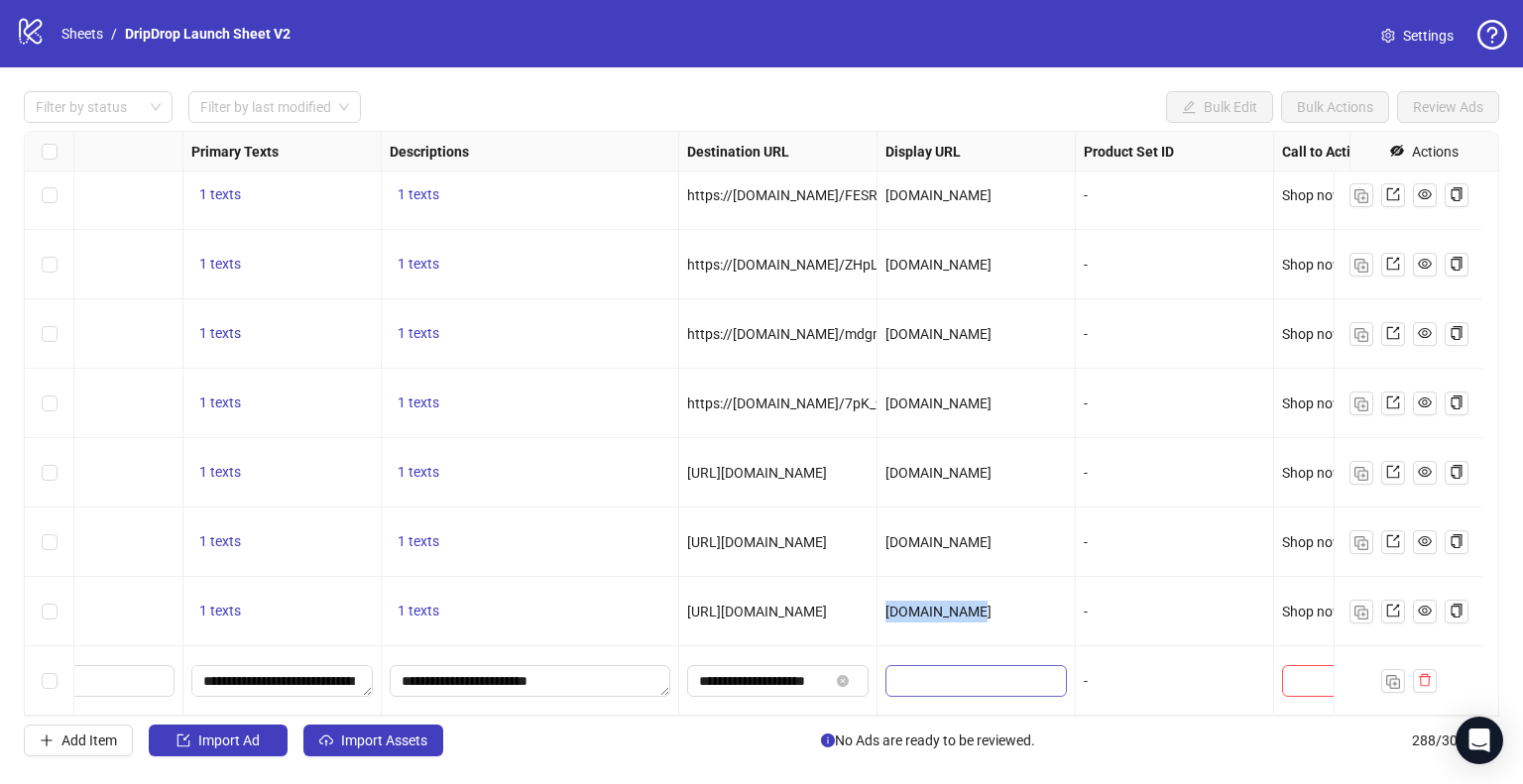copy on "dripdrop.com" 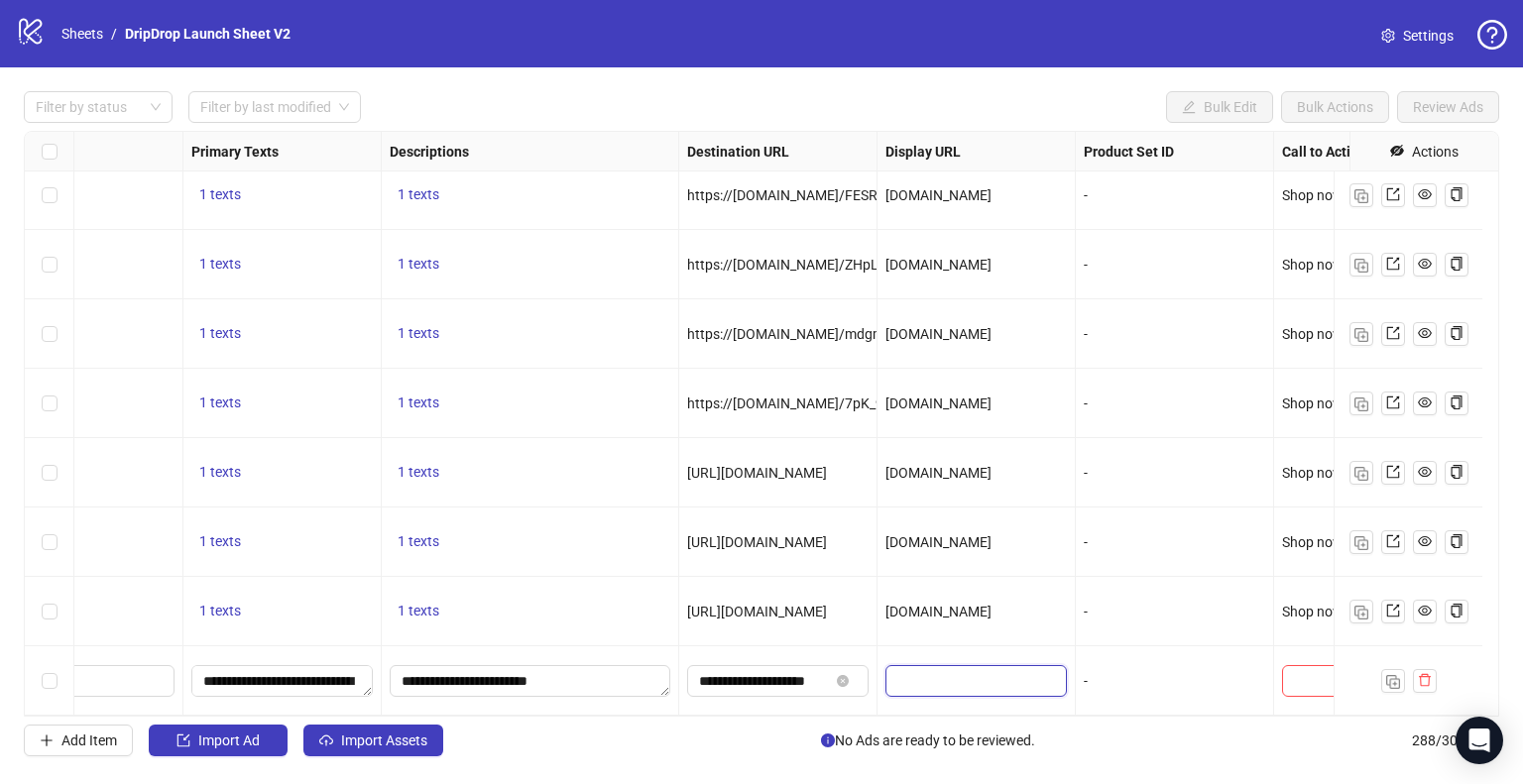 click at bounding box center [974, 681] 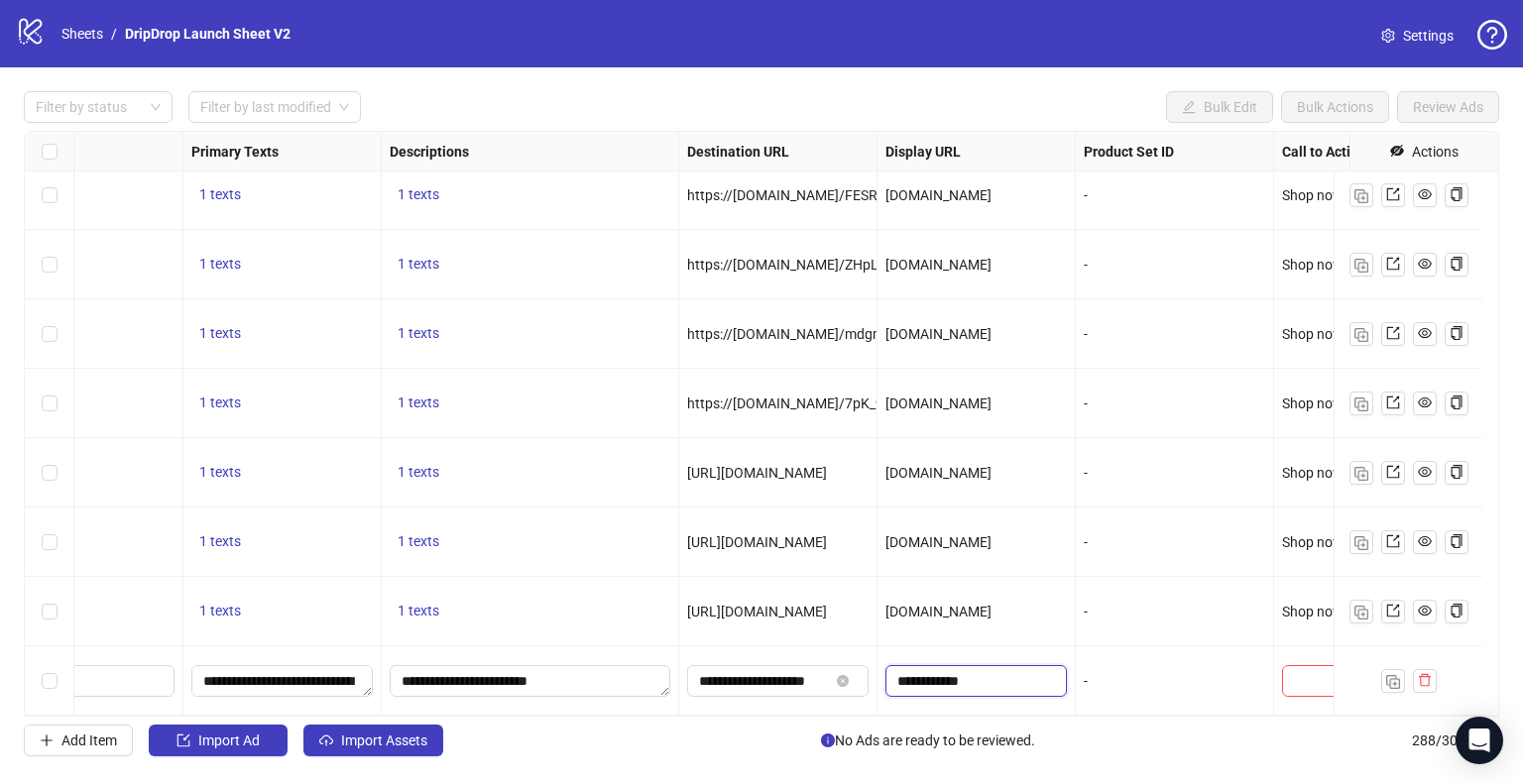 scroll, scrollTop: 19453, scrollLeft: 1388, axis: both 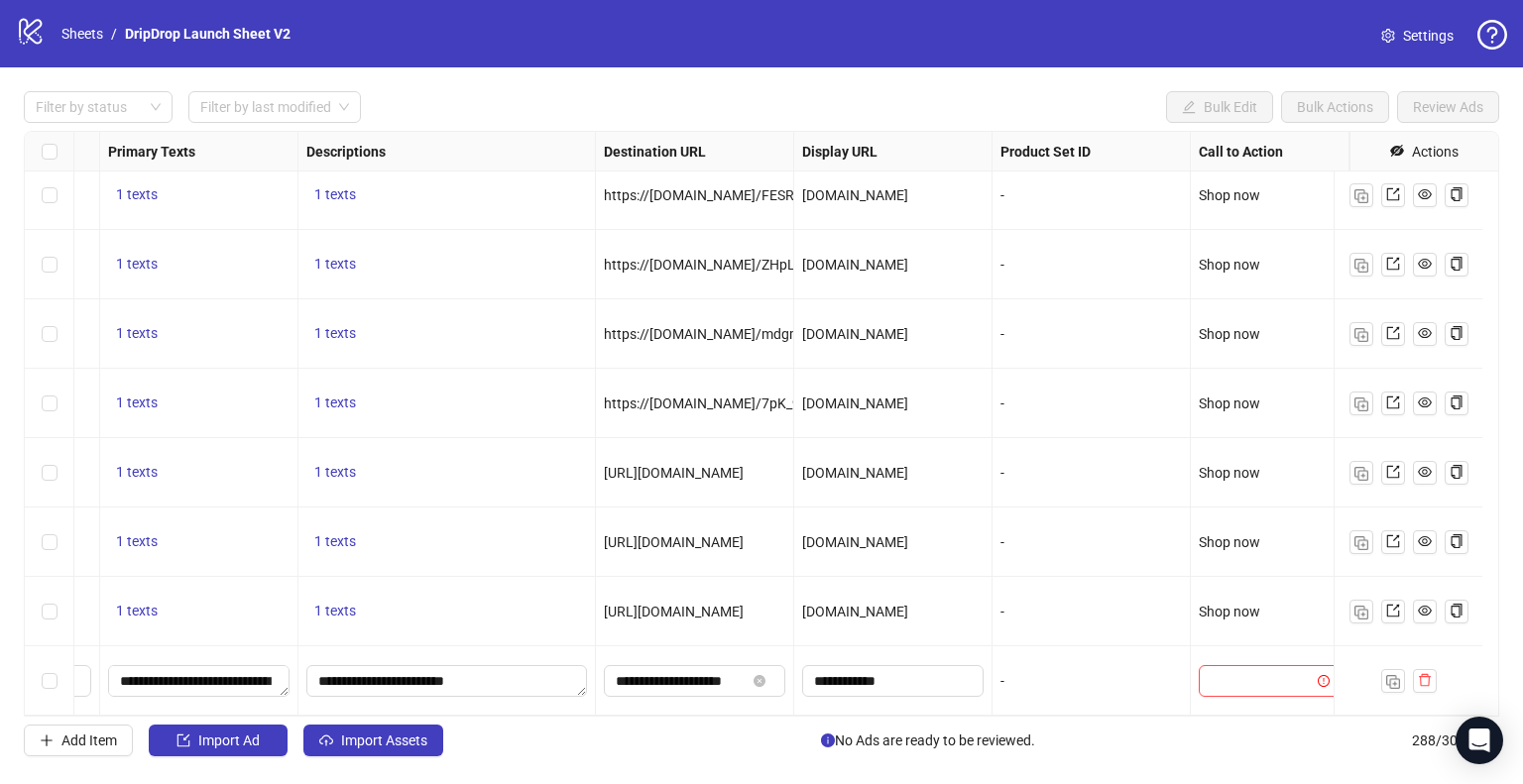 click on "Ad Format Ad Name Campaign & Ad Set Assets Headlines Primary Texts Descriptions Destination URL Display URL Product Set ID Call to Action Actions
To pick up a draggable item, press the space bar.
While dragging, use the arrow keys to move the item.
Press space again to drop the item in its new position, or press escape to cancel.
+ 1 1 texts 1 texts 1 texts https://pixamz.com/hBmFKGIQ?aa_adgroupid={{adset.id}}&aa_campaignid={{campaign.id}}&aa_creativeid={{ad.id}} dripdrop.com - Shop now
To pick up a draggable item, press the space bar.
While dragging, use the arrow keys to move the item.
Press space again to drop the item in its new position, or press escape to cancel.
+ 1 1 texts 1 texts 1 texts https://pixamz.com/qvcAibSk?aa_adgroupid={{adset.id}}&aa_campaignid={{campaign.id}}&aa_creativeid={{ad.id}} dripdrop.com - Shop now + 1 1 texts 1 texts 1 texts https://pixamz.com/FESRdMJO?aa_adgroupid={{adset.id}}&aa_campaignid={{campaign.id}}&aa_creativeid={{ad.id}} dripdrop.com - + 1" at bounding box center (762, 423) 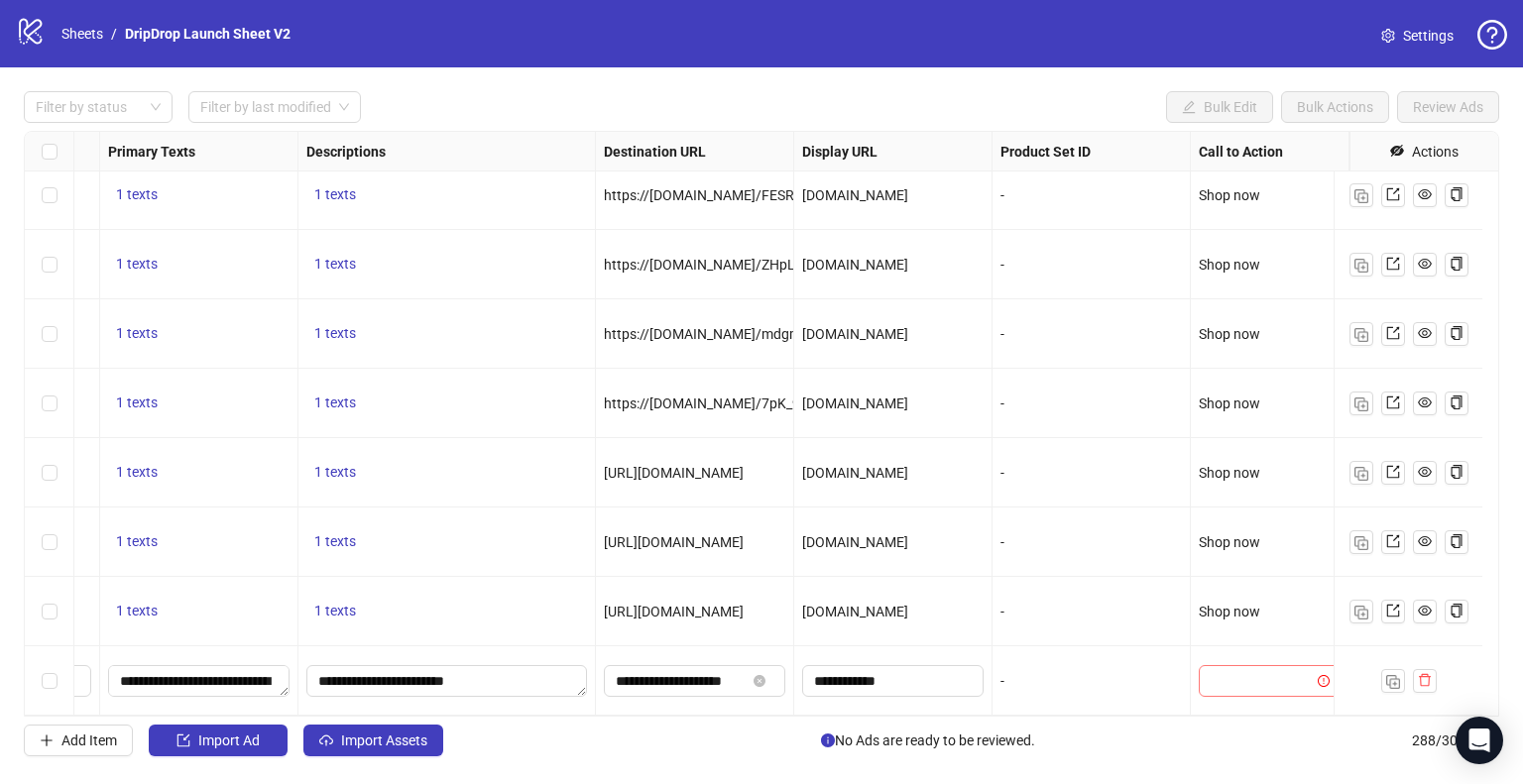 click at bounding box center (1260, 681) 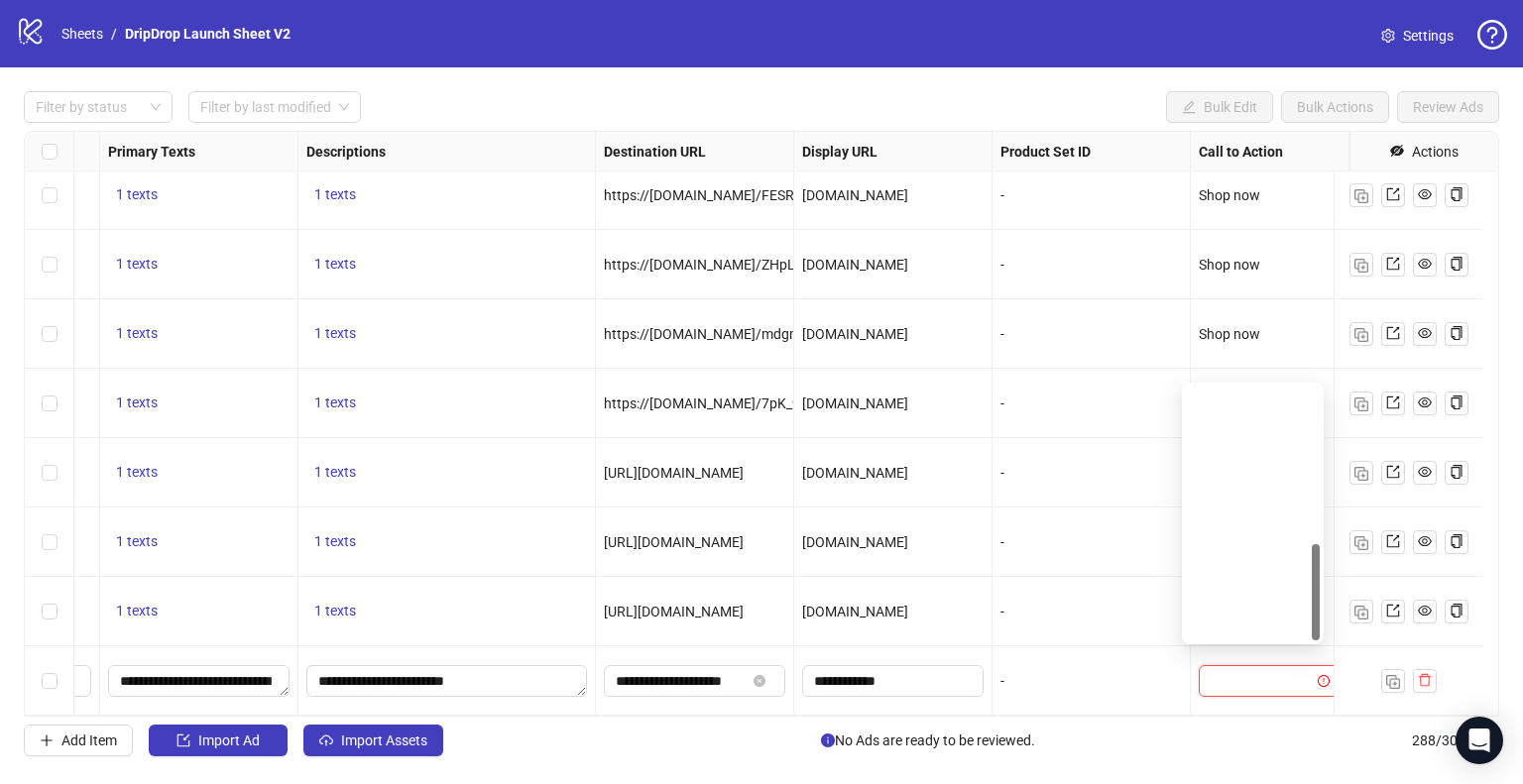scroll, scrollTop: 412, scrollLeft: 0, axis: vertical 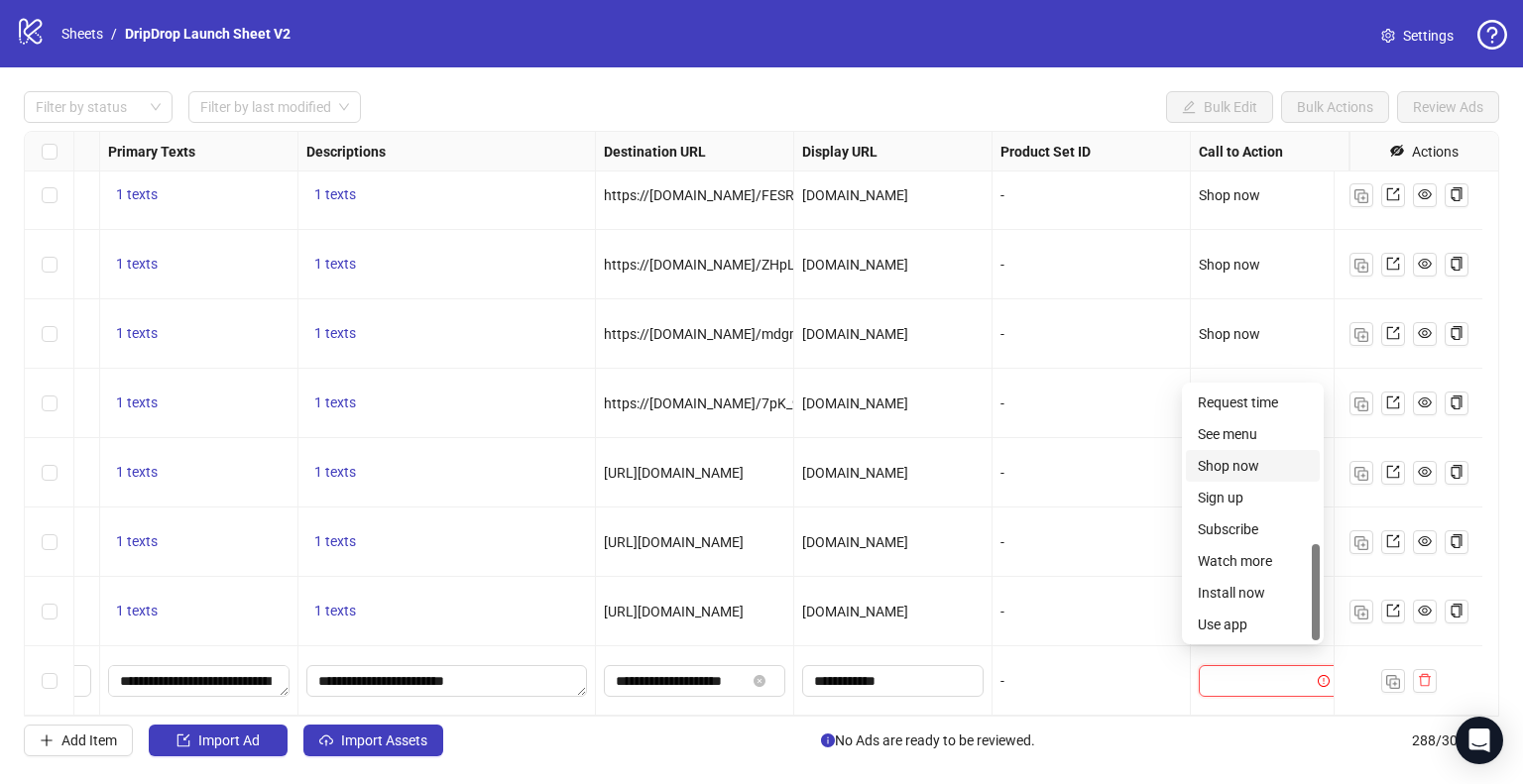 click on "Shop now" at bounding box center (1252, 466) 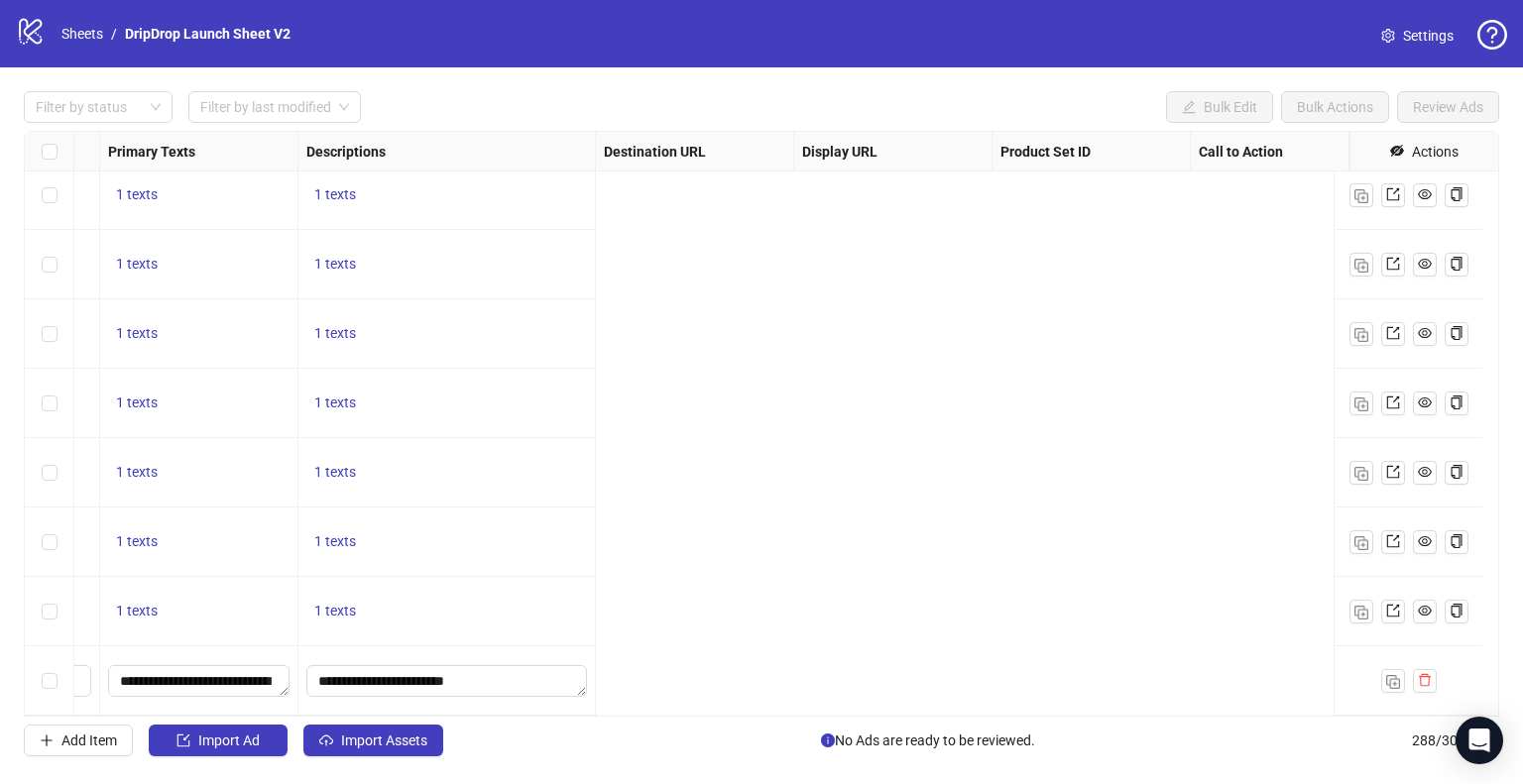 scroll, scrollTop: 19453, scrollLeft: 0, axis: vertical 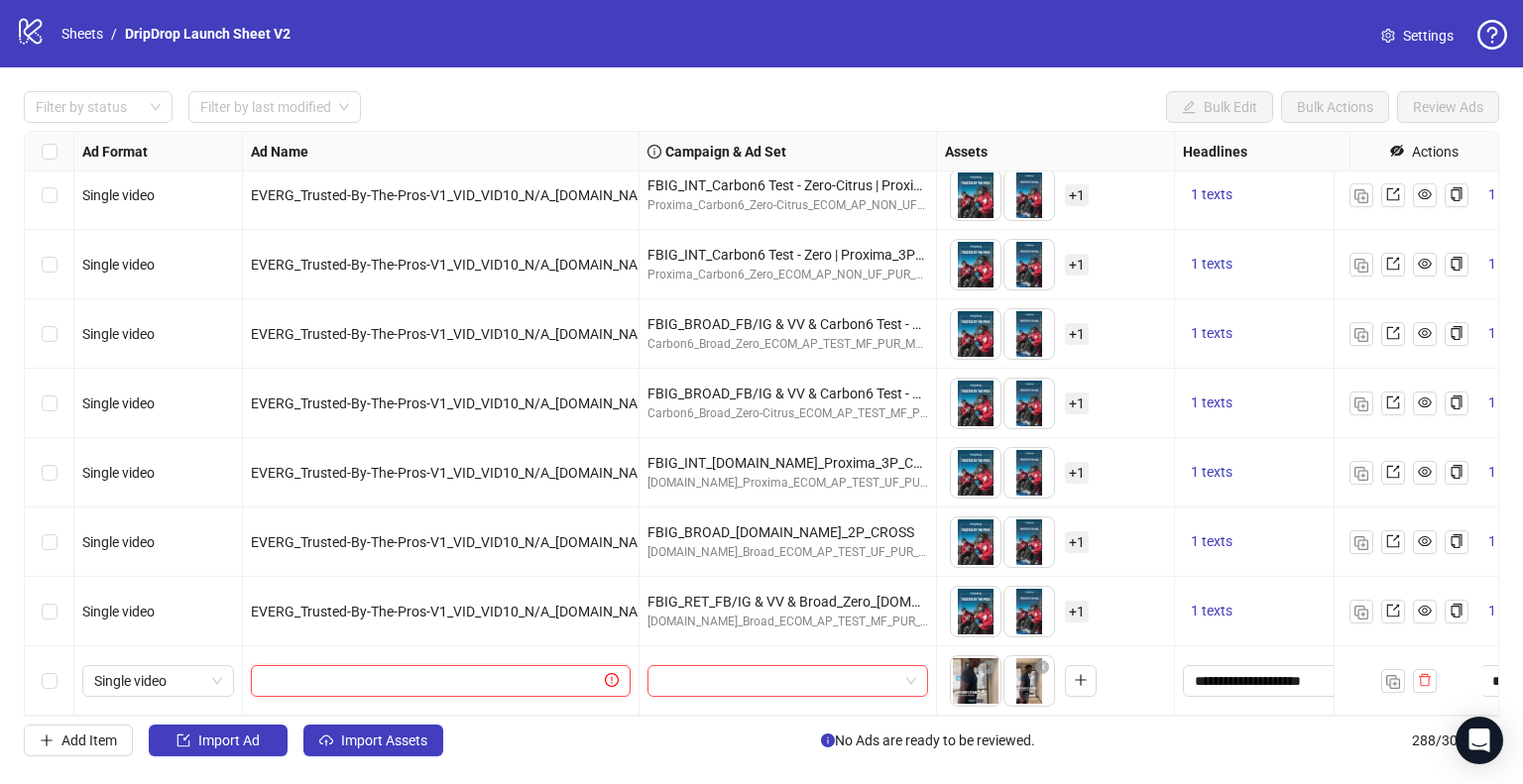 click at bounding box center (431, 681) 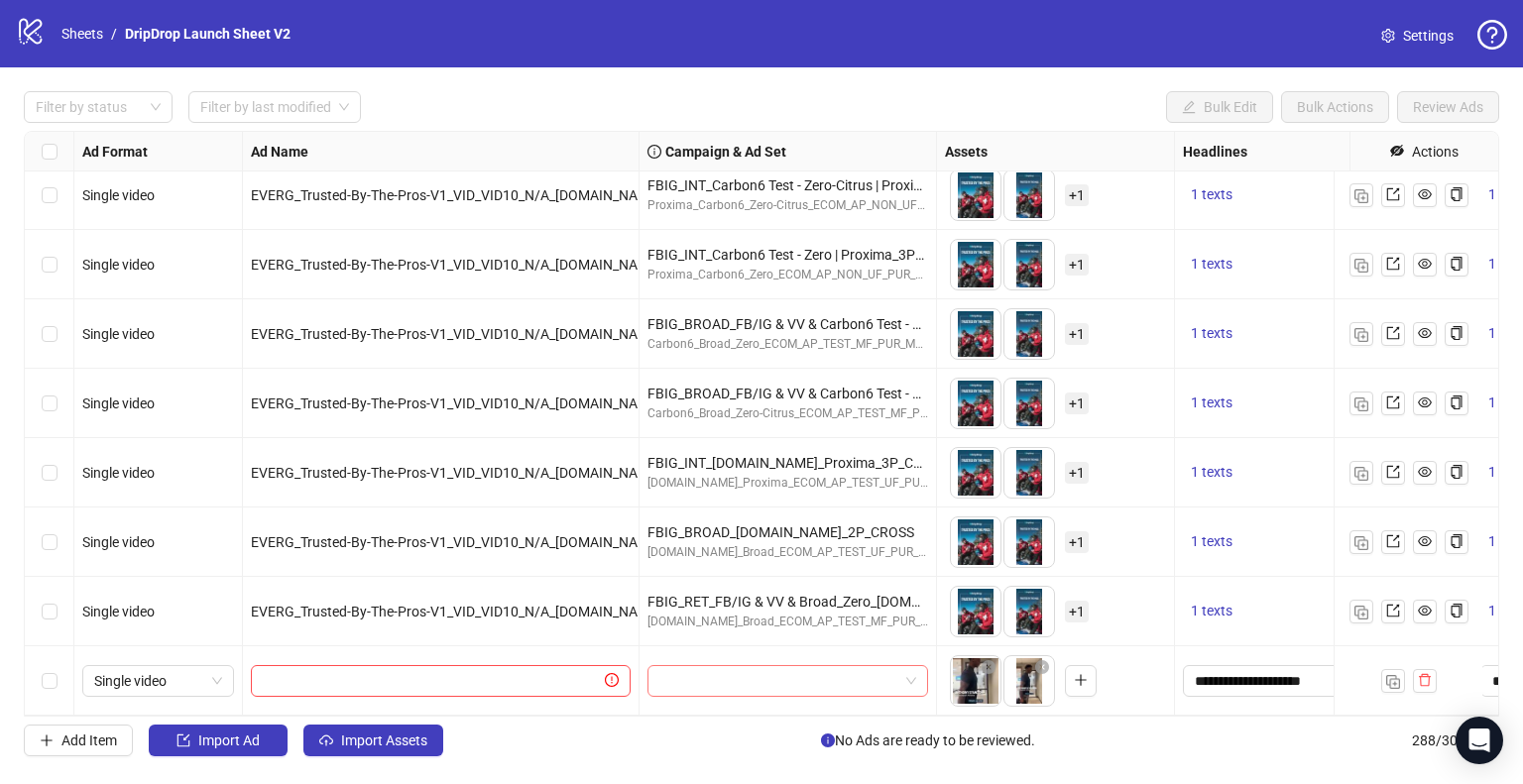 click at bounding box center [778, 681] 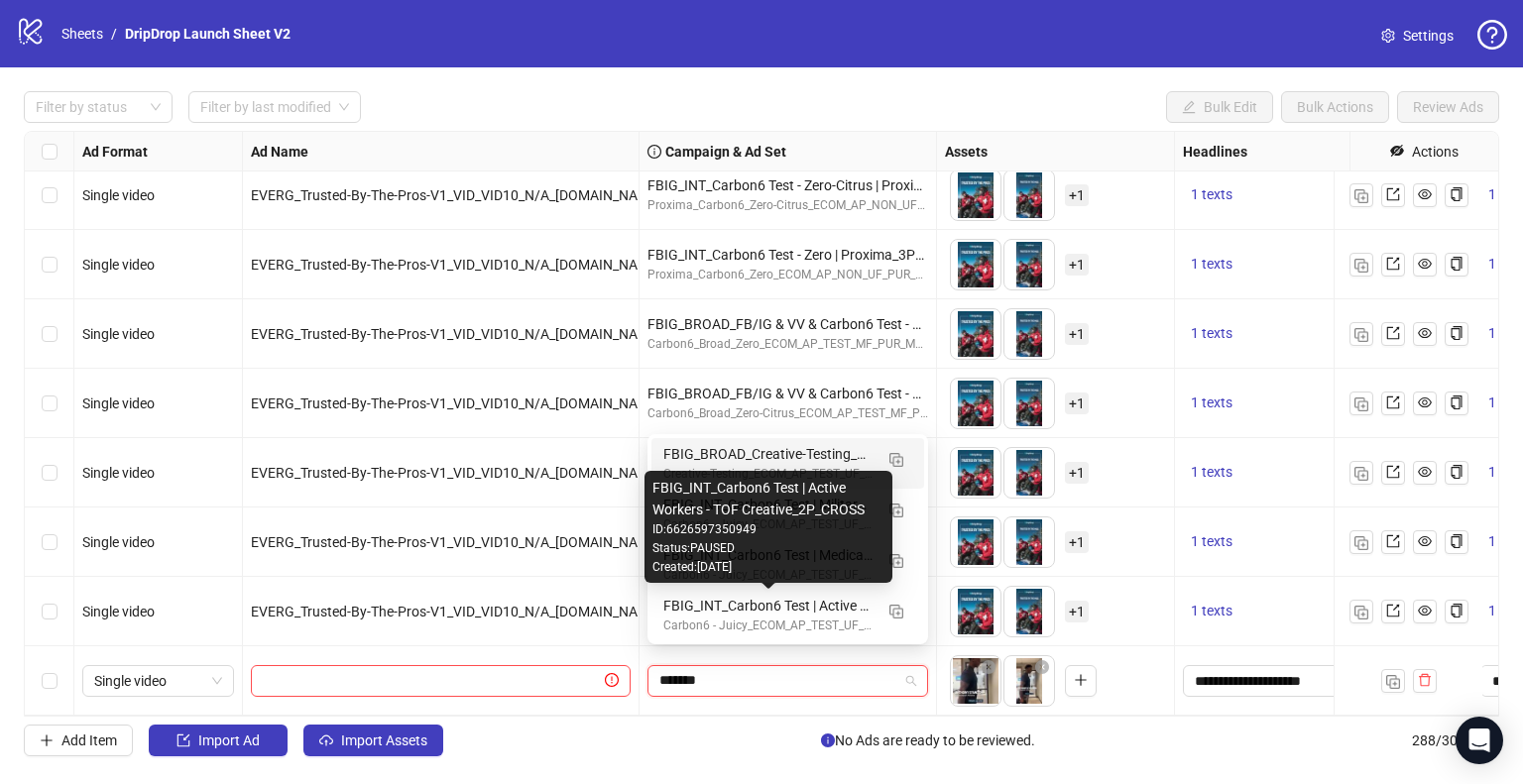 type on "********" 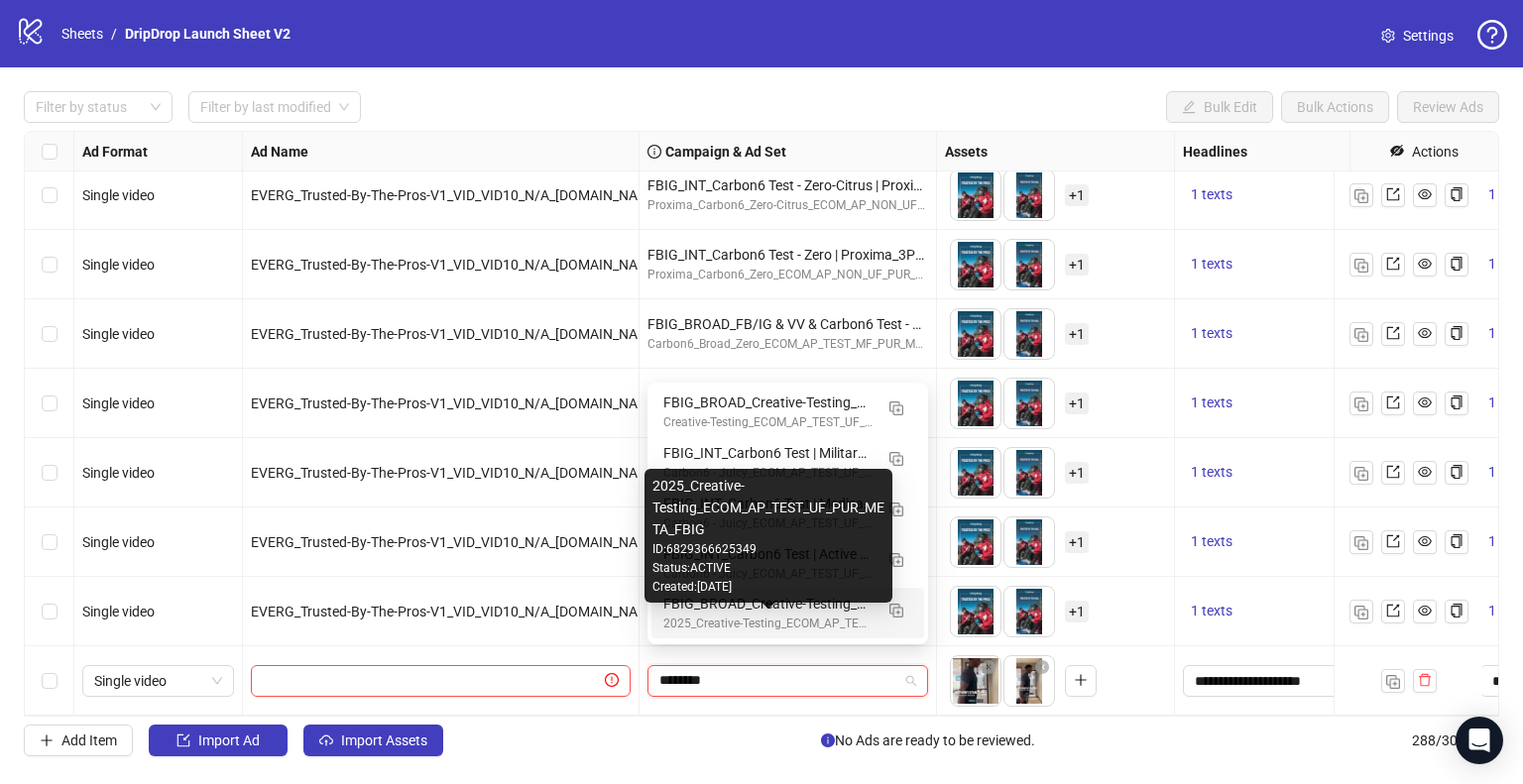click on "2025_Creative-Testing_ECOM_AP_TEST_UF_PUR_META_FBIG" at bounding box center [767, 623] 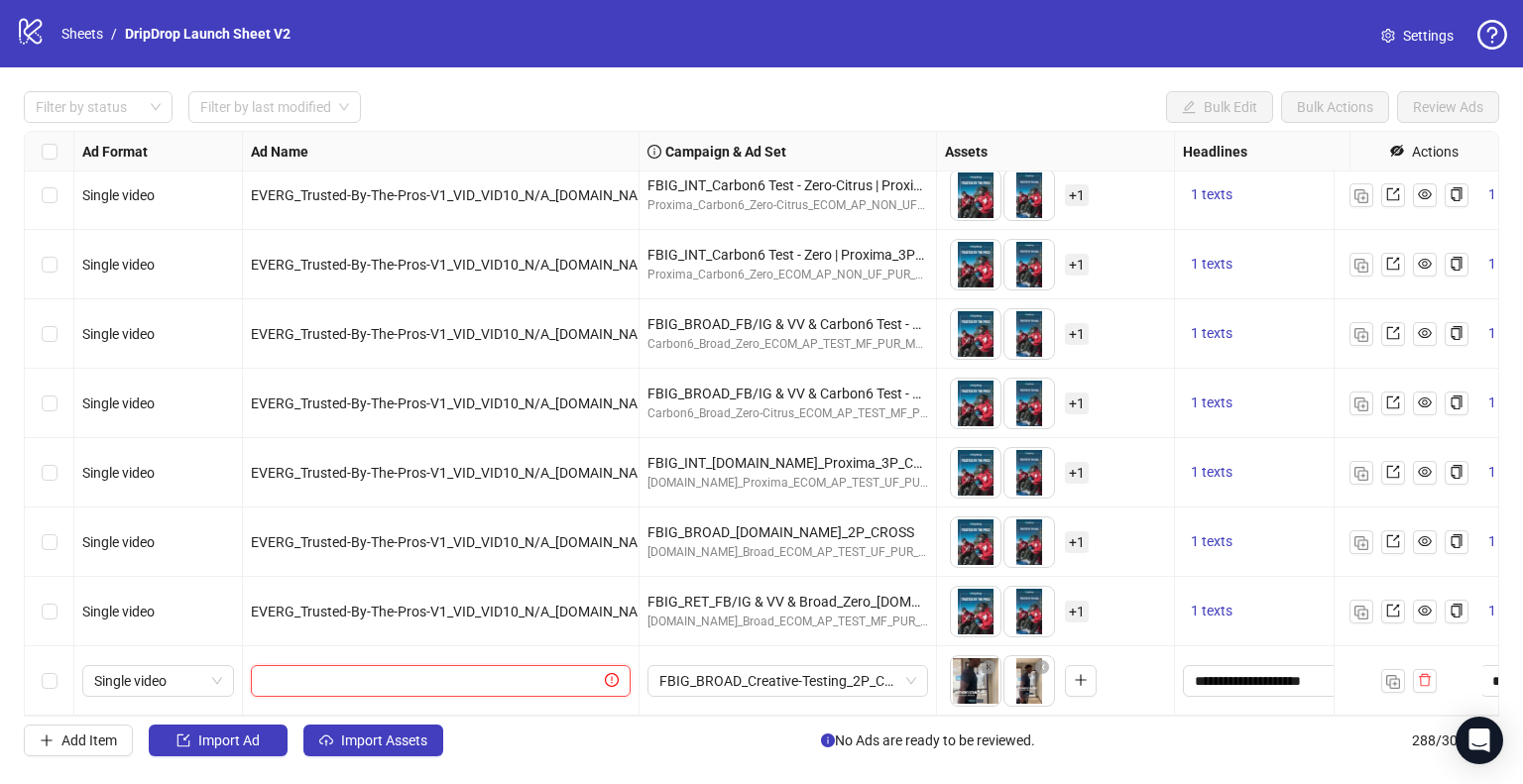 click at bounding box center [431, 681] 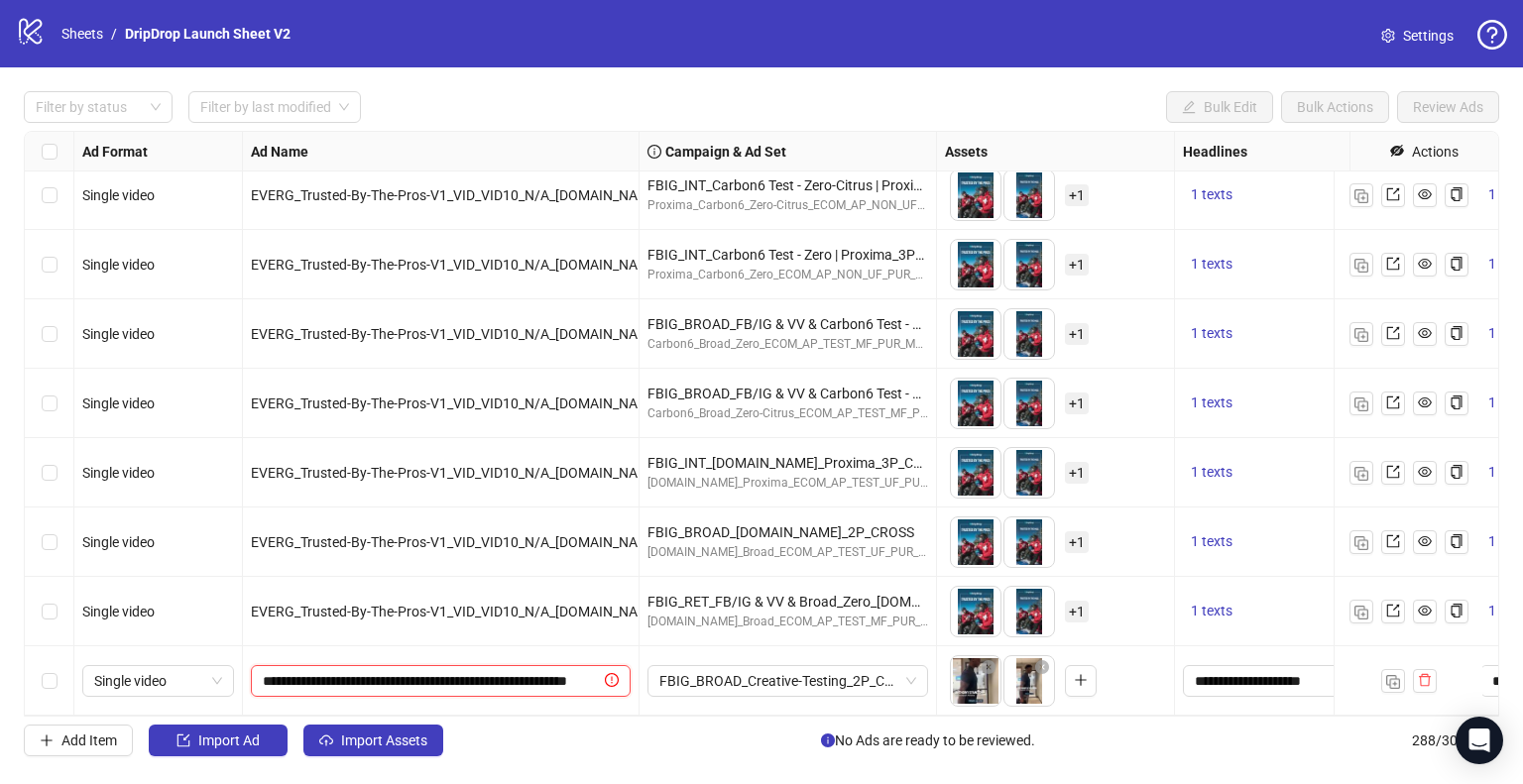 scroll, scrollTop: 0, scrollLeft: 75, axis: horizontal 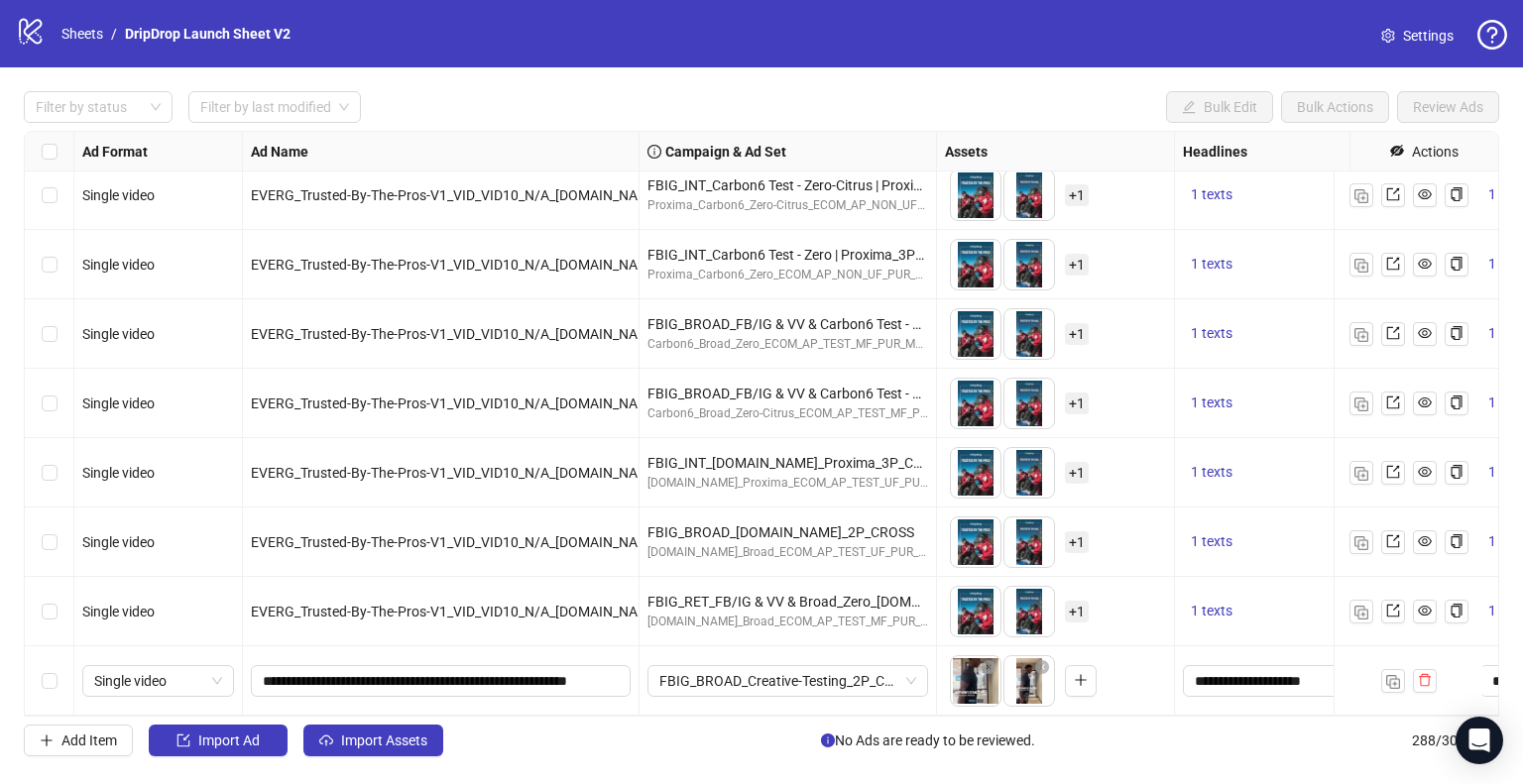 click on "**********" at bounding box center (441, 681) 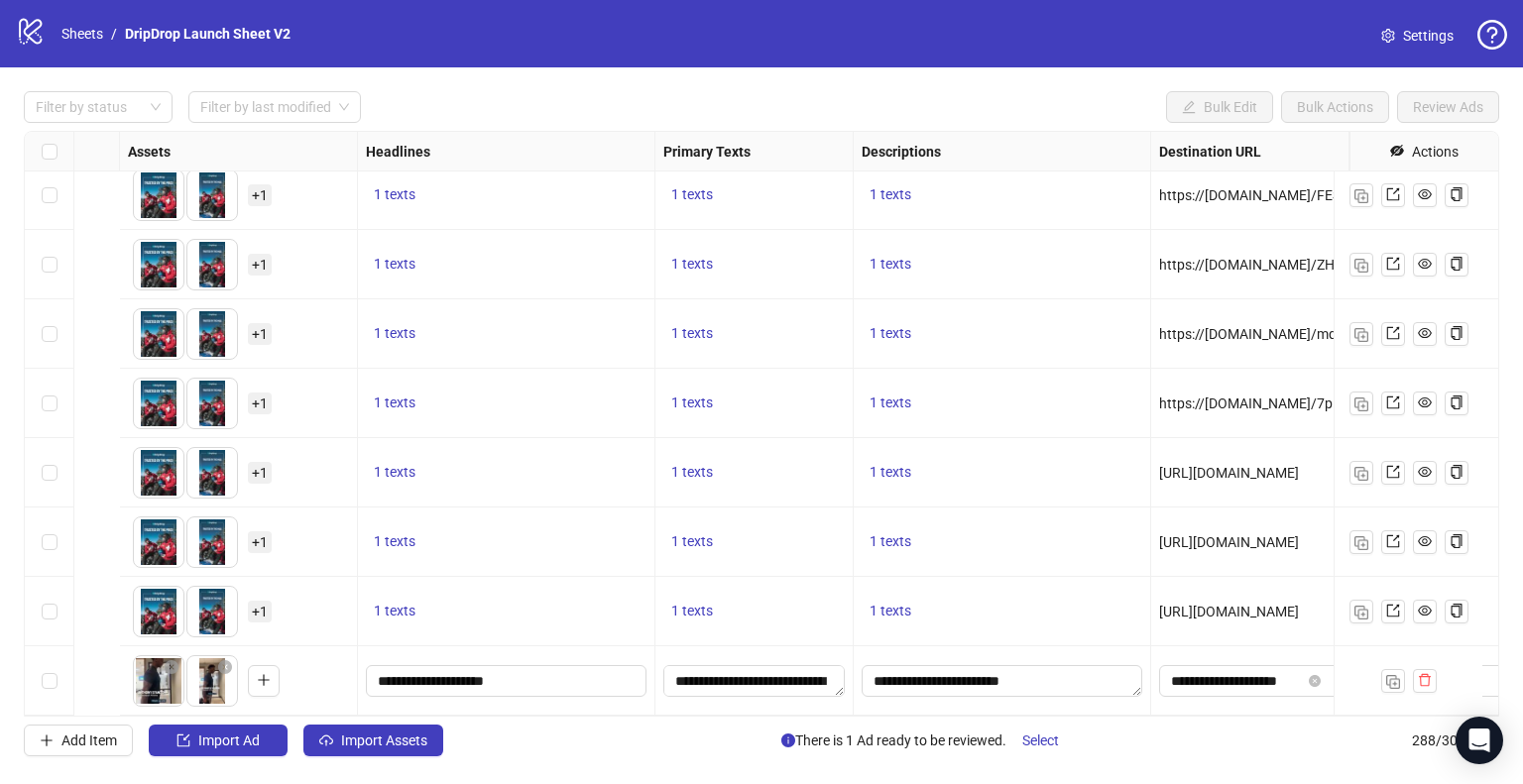 scroll, scrollTop: 19453, scrollLeft: 1388, axis: both 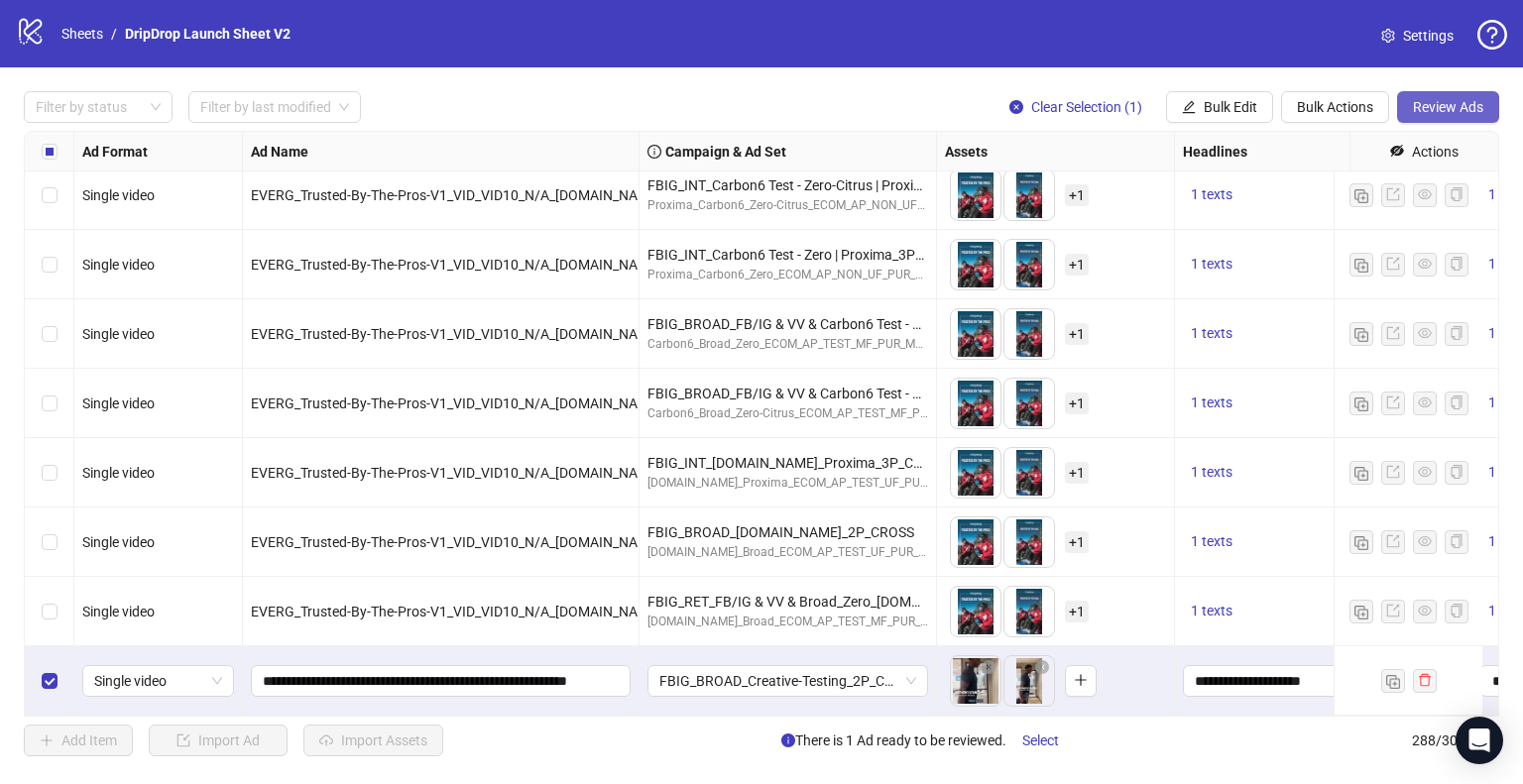 click on "Review Ads" at bounding box center [1448, 107] 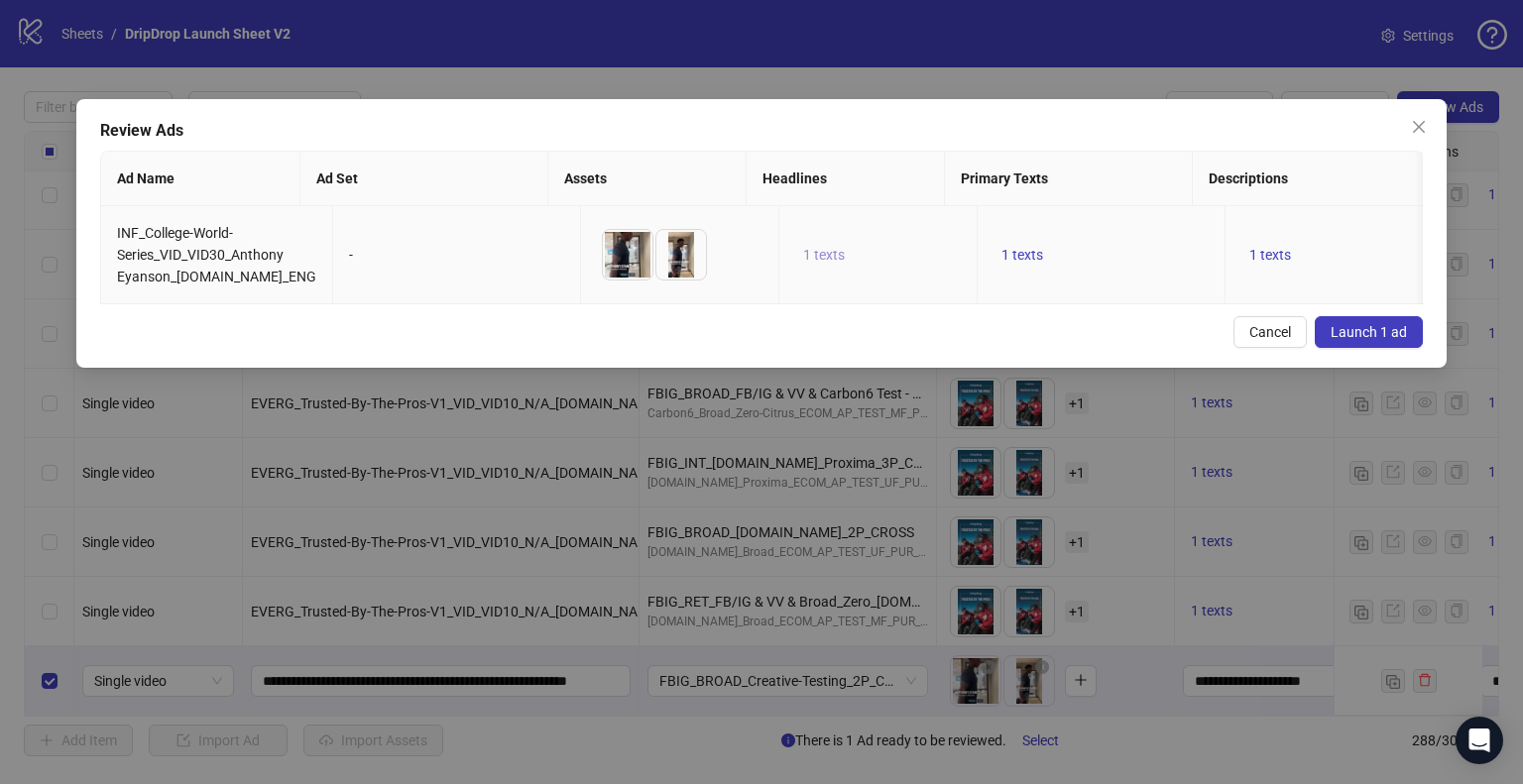 click on "1 texts" at bounding box center [824, 255] 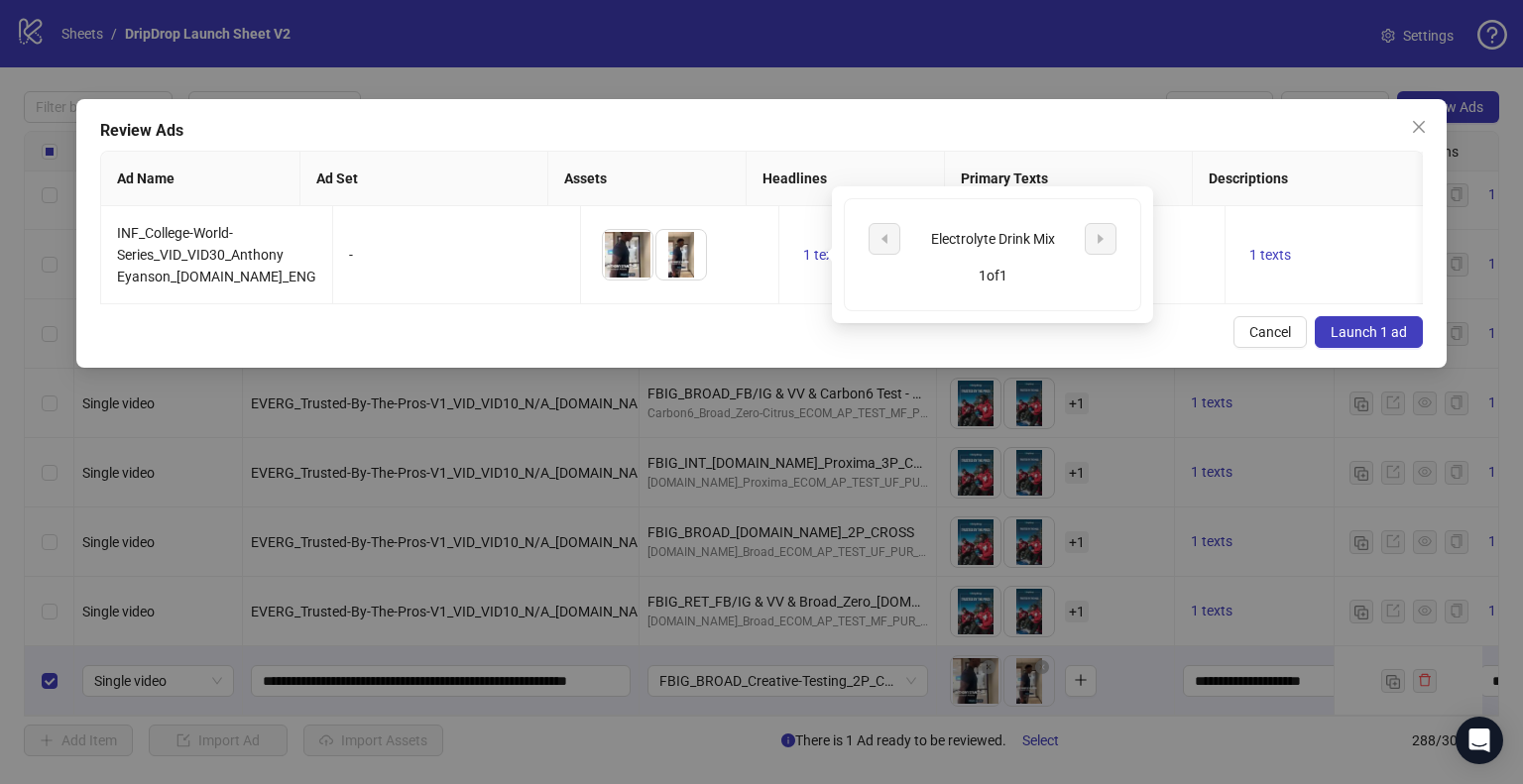 click on "Cancel Launch 1 ad" at bounding box center (762, 332) 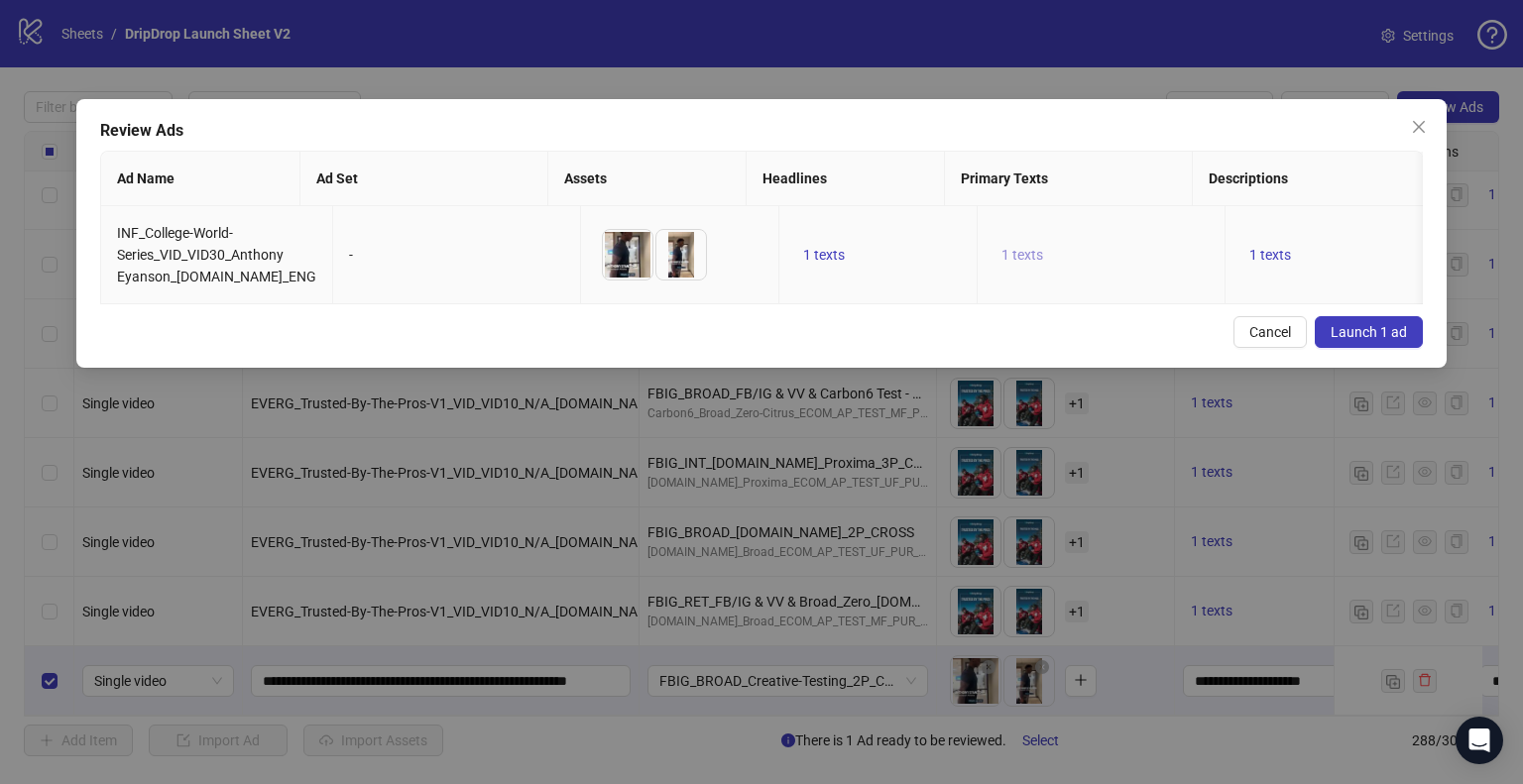 click on "1 texts" at bounding box center [1022, 255] 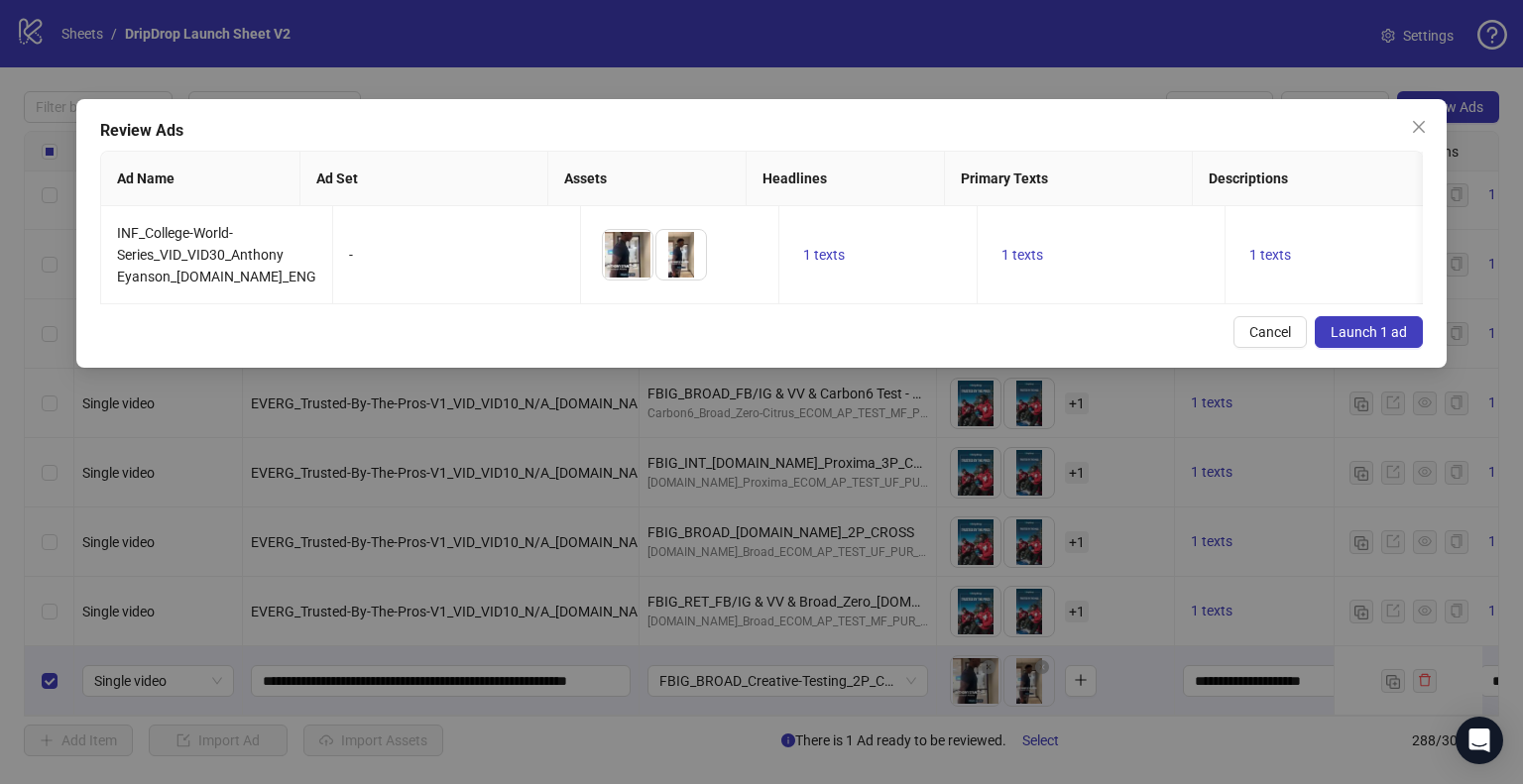 click on "Cancel Launch 1 ad" at bounding box center [762, 332] 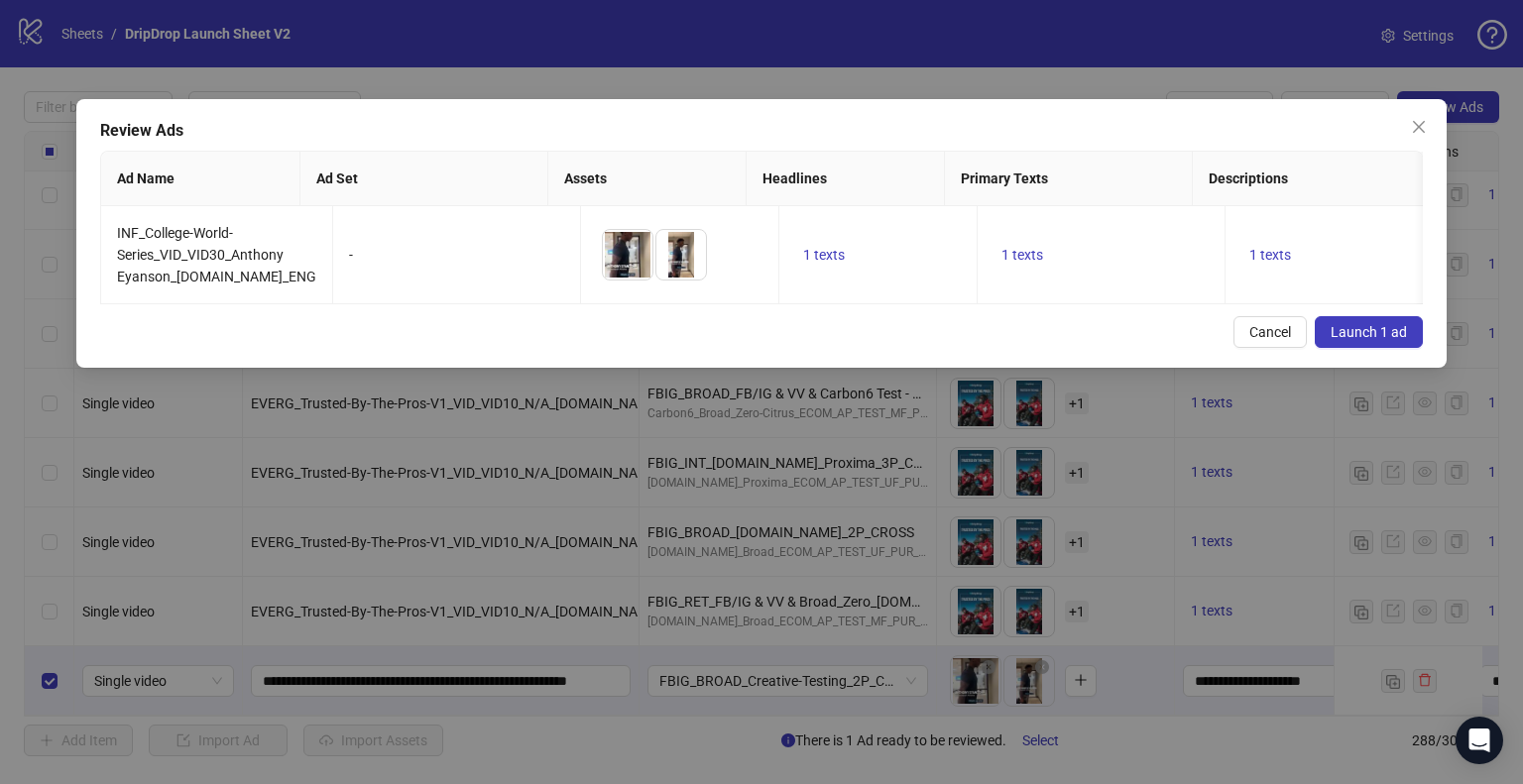 click on "Review Ads Ad Name Ad Set Assets Headlines Primary Texts Descriptions Destination URL Display URL Call to Action Facebook Page Product Set ID Leadgen Form Instagram User Status Pixel URL Parameters                                 INF_College-World-Series_VID_VID30_Anthony Eyanson_DD.com_ENG -
To pick up a draggable item, press the space bar.
While dragging, use the arrow keys to move the item.
Press space again to drop the item in its new position, or press escape to cancel.
1 texts 1 texts 1 texts https://dripdrop.com/ dripdrop.com Shop now DripDrop - drinkdripdrop PAUSED DripDrop's FB Pixel nbt=nb%3Afb%3A{{site_source_name}}%3A{{campaign.id}}%3A{{adset.id}}%3A{{ad.id}}&nb_placement={{placement}} Cancel Launch 1 ad" at bounding box center (762, 233) 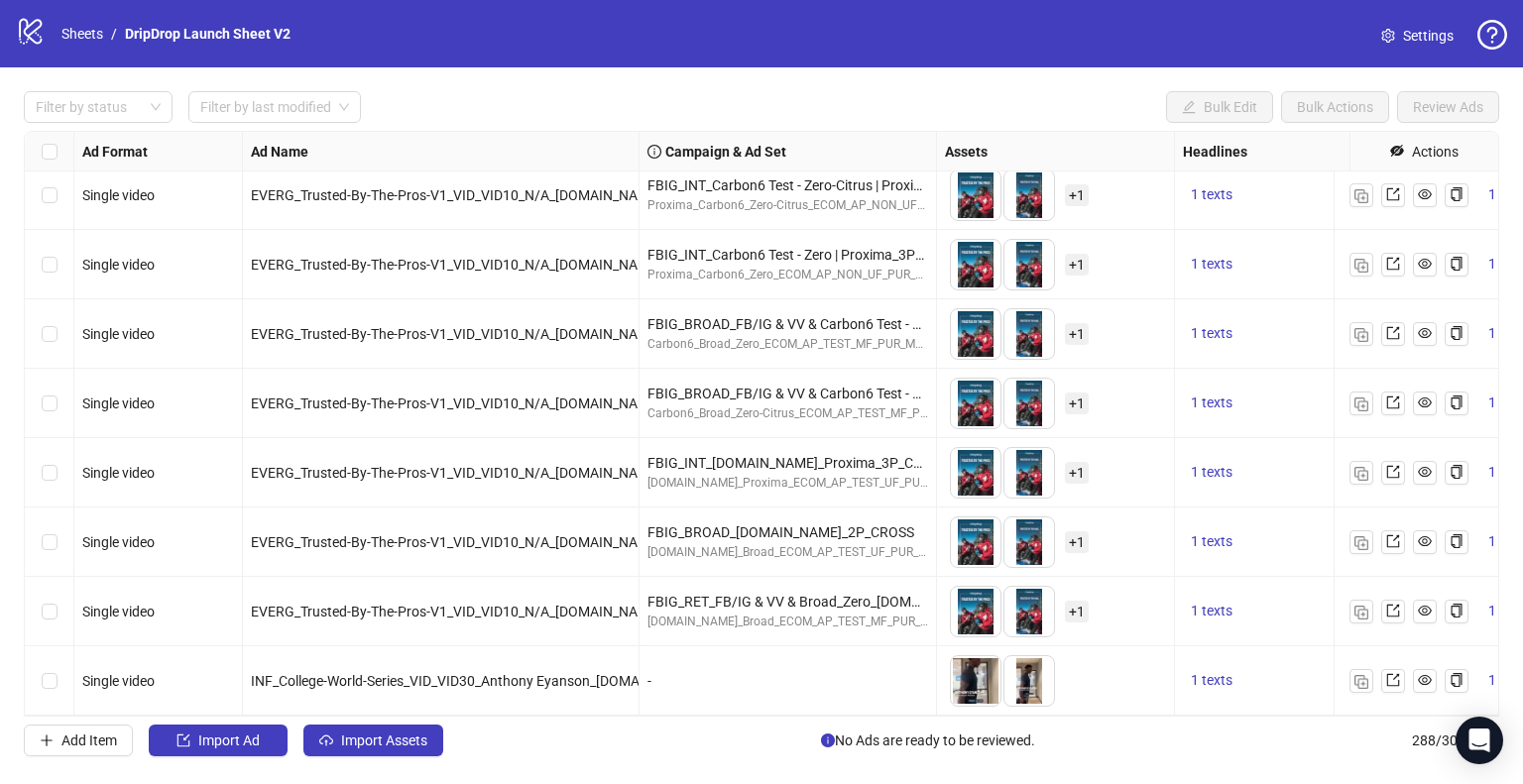 click on "-" at bounding box center (787, 681) 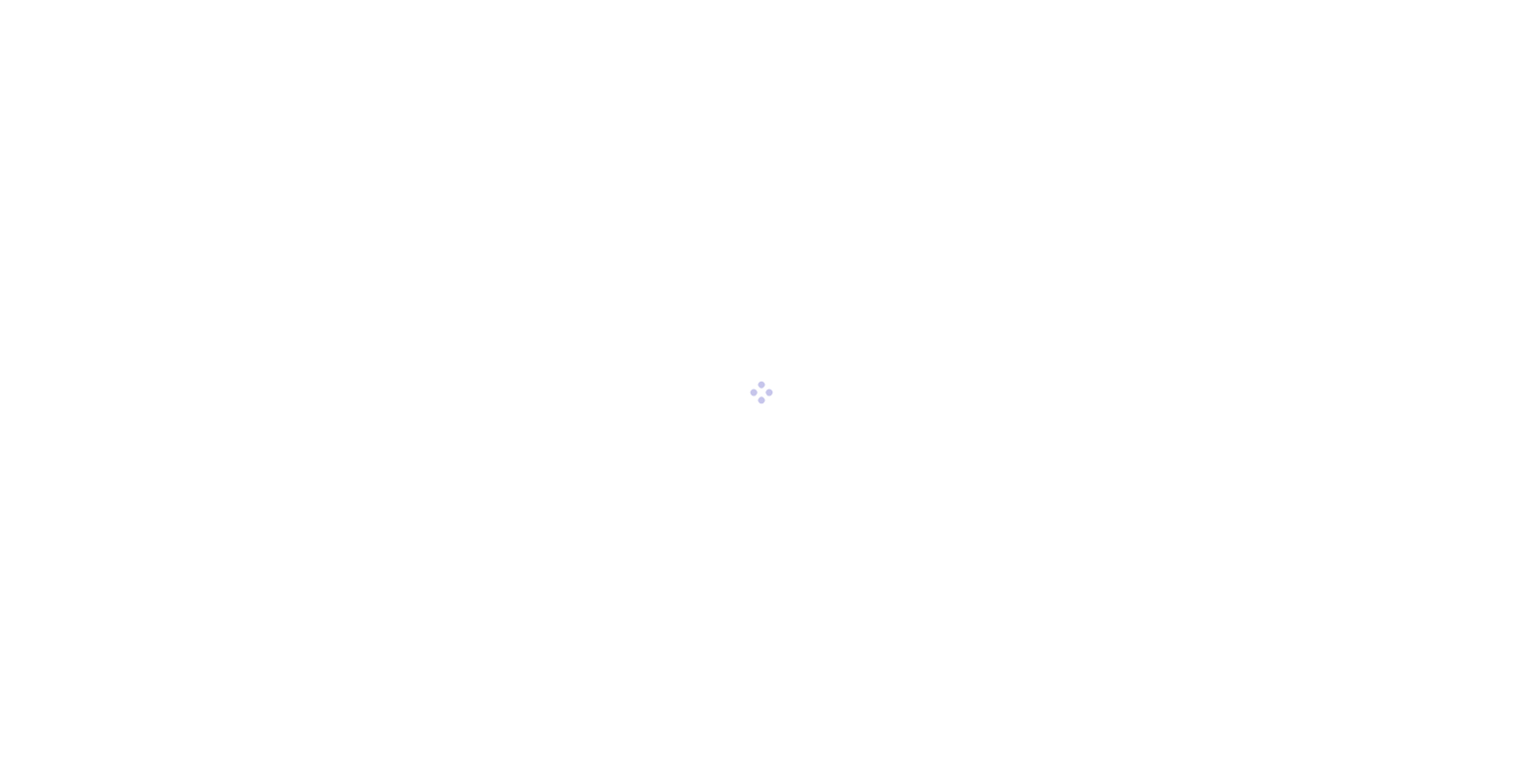 scroll, scrollTop: 0, scrollLeft: 0, axis: both 